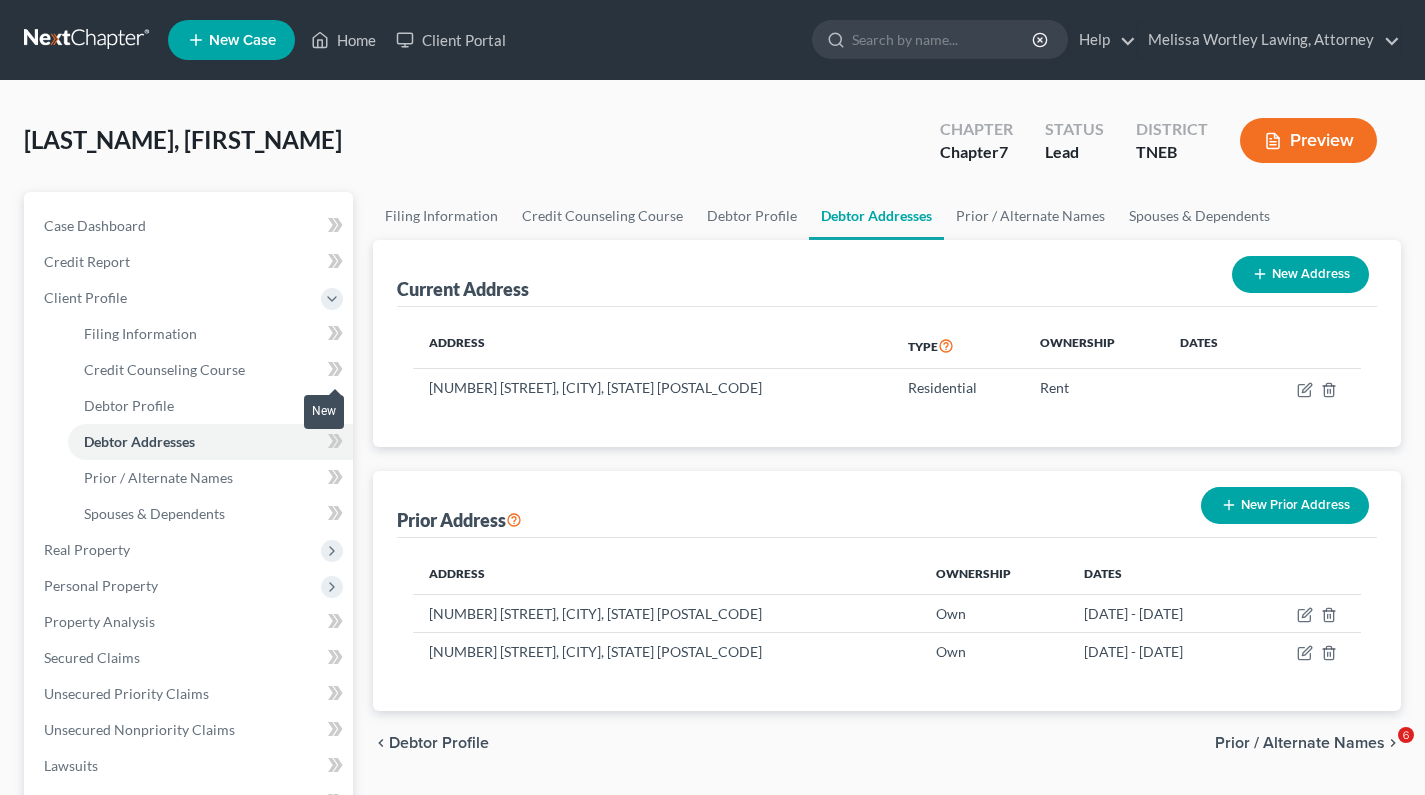 scroll, scrollTop: 0, scrollLeft: 0, axis: both 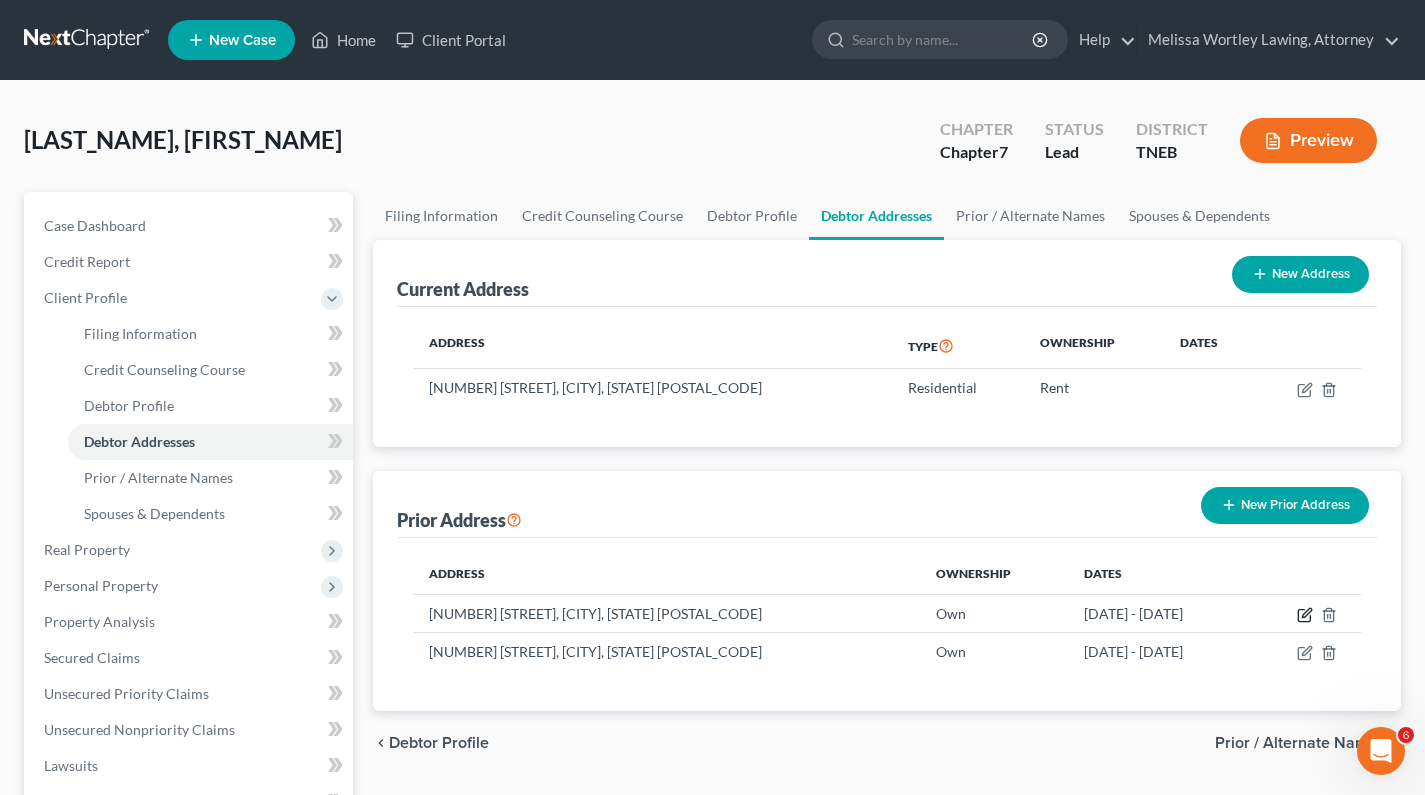 click 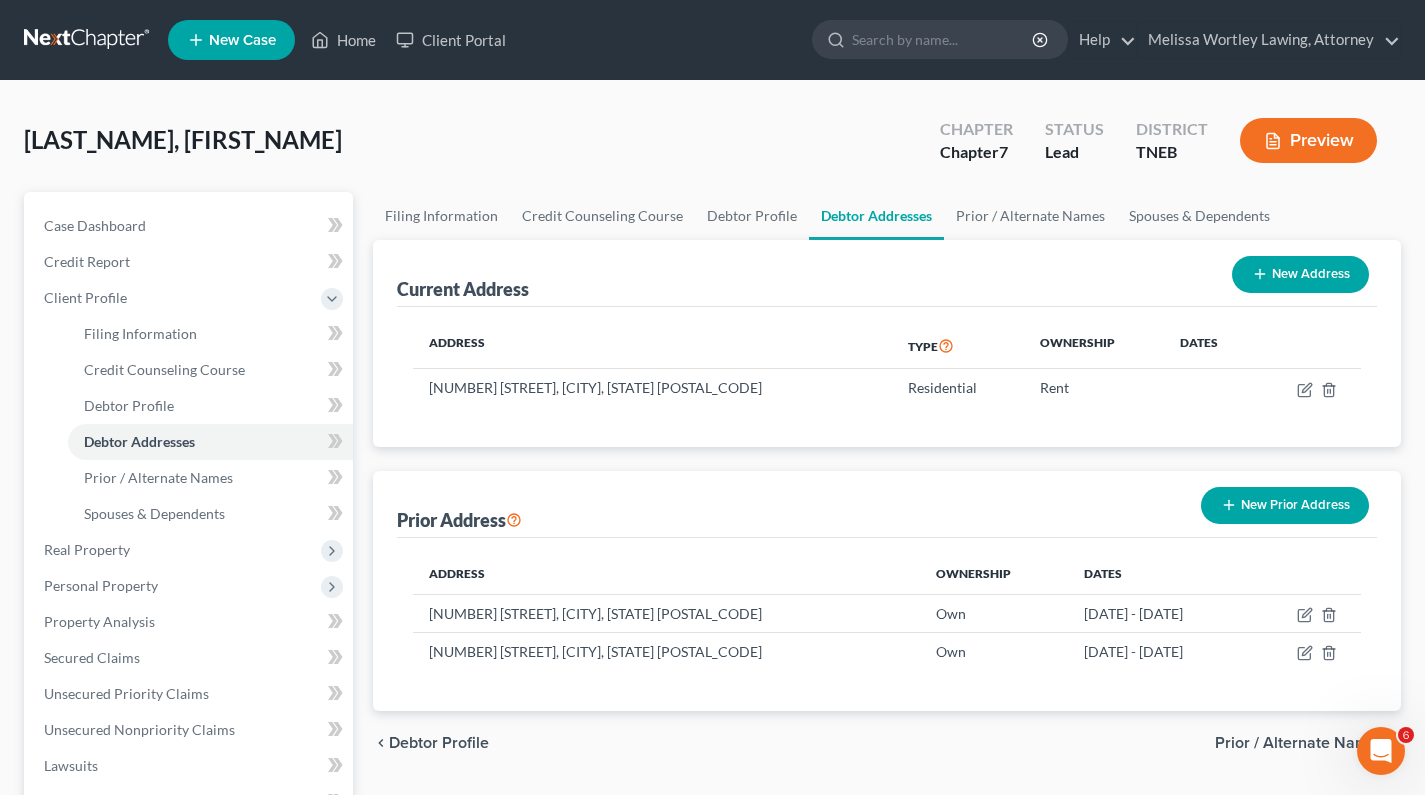 select on "44" 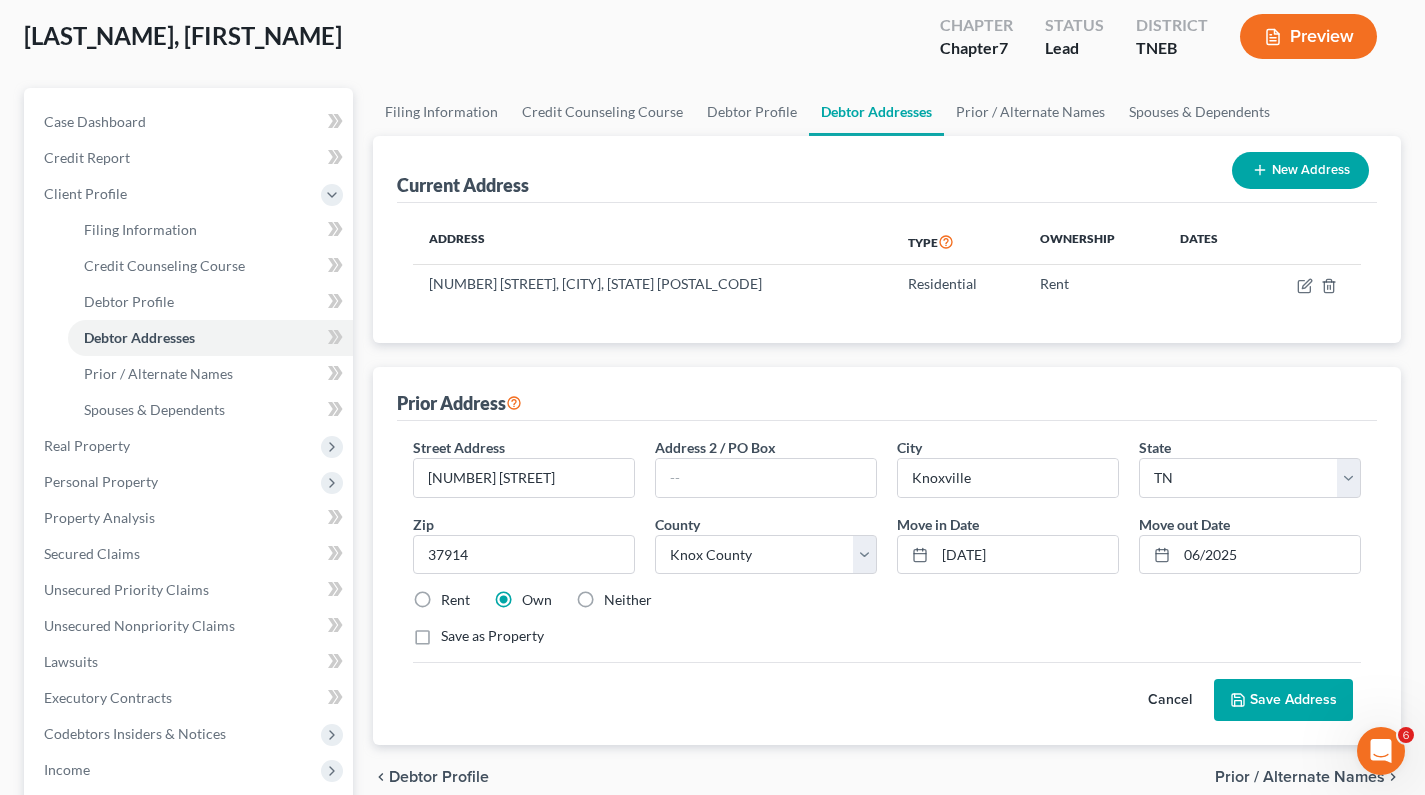 scroll, scrollTop: 105, scrollLeft: 0, axis: vertical 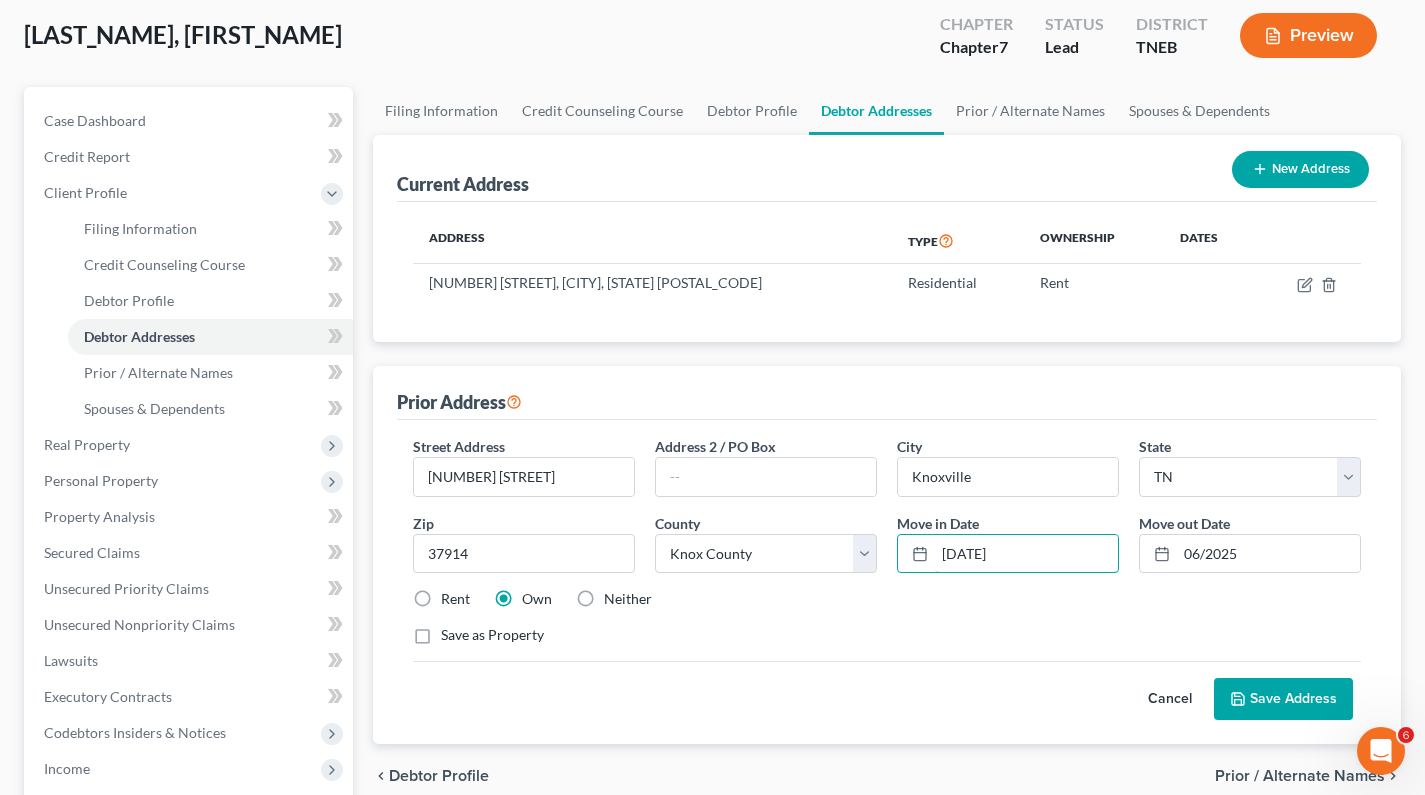 click on "[DATE]" at bounding box center (1026, 554) 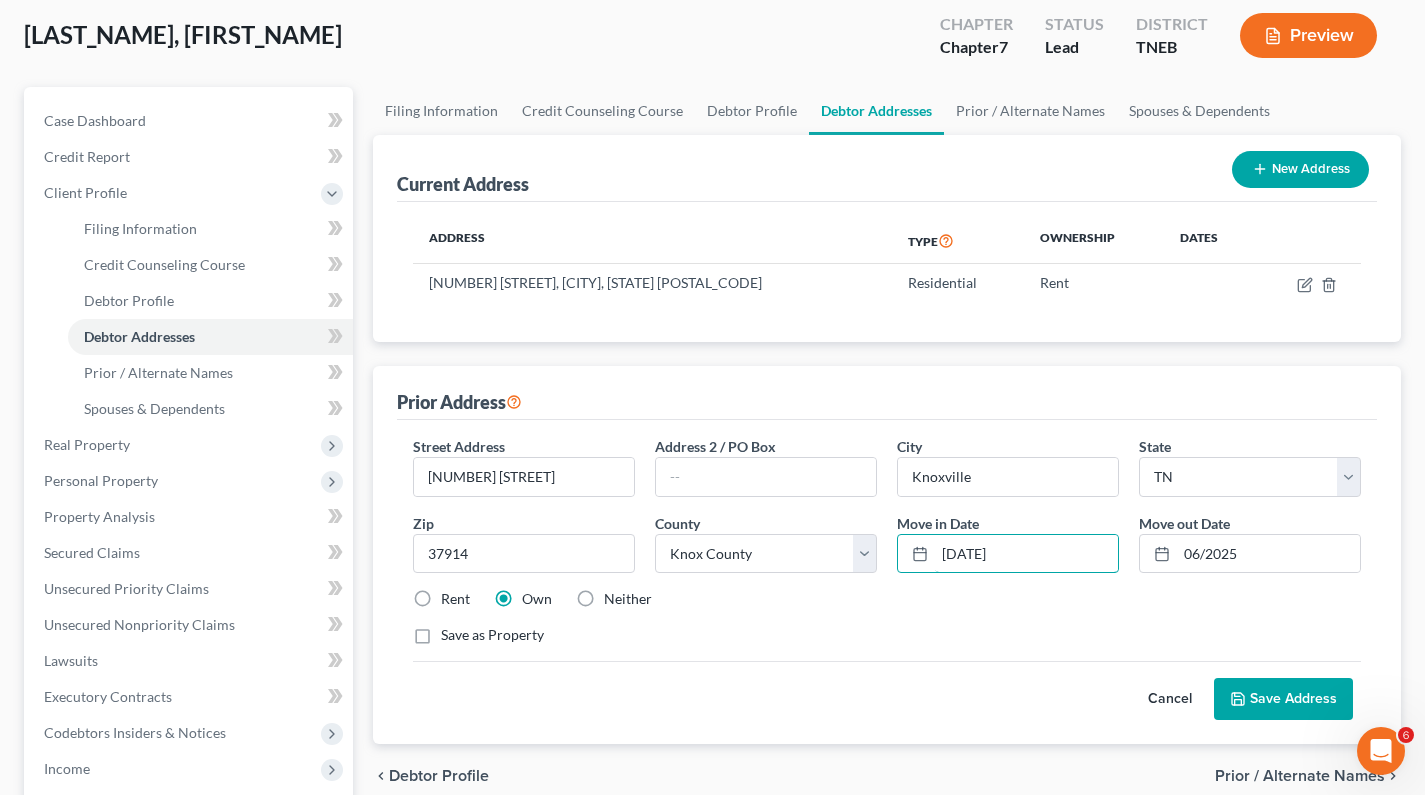type on "[DATE]" 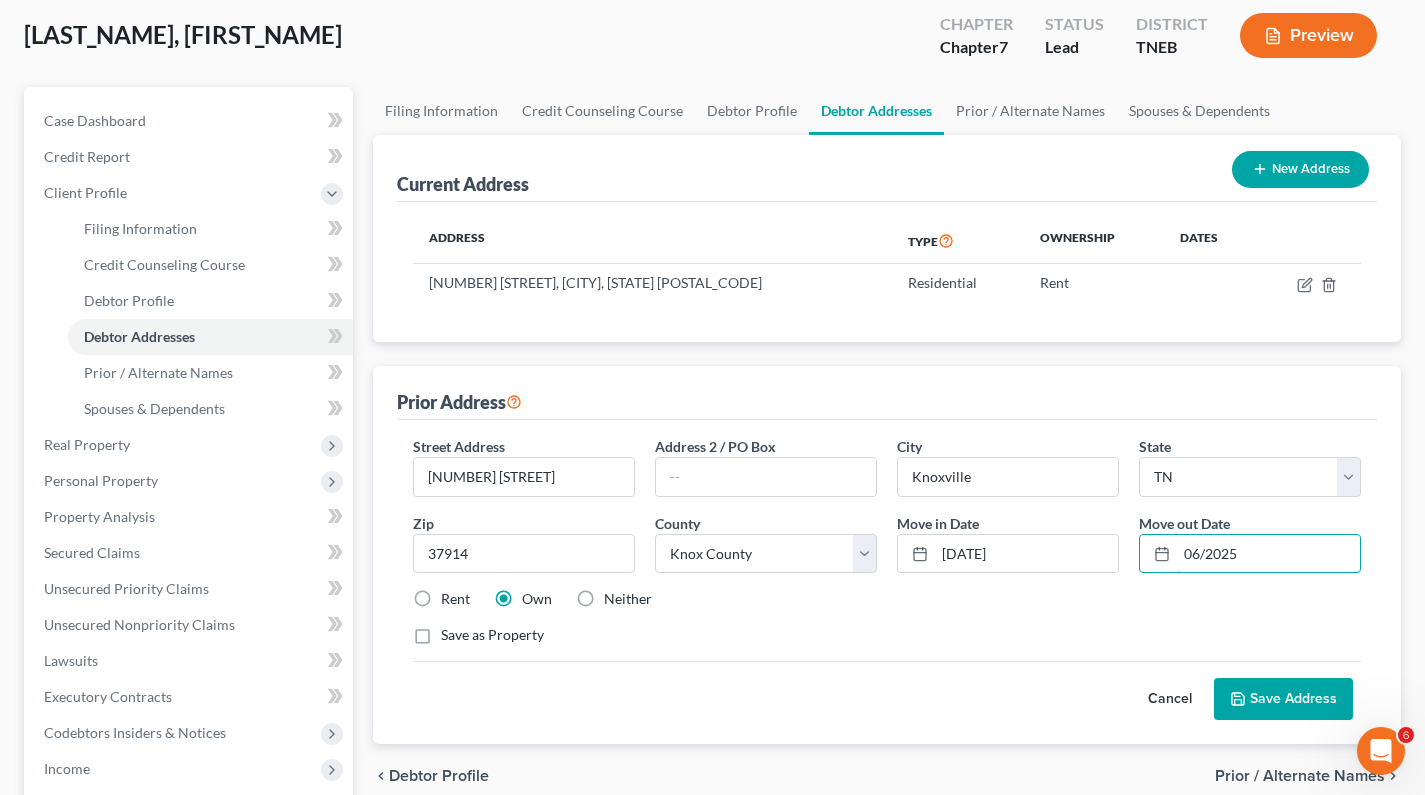 click on "06/2025" at bounding box center [1268, 554] 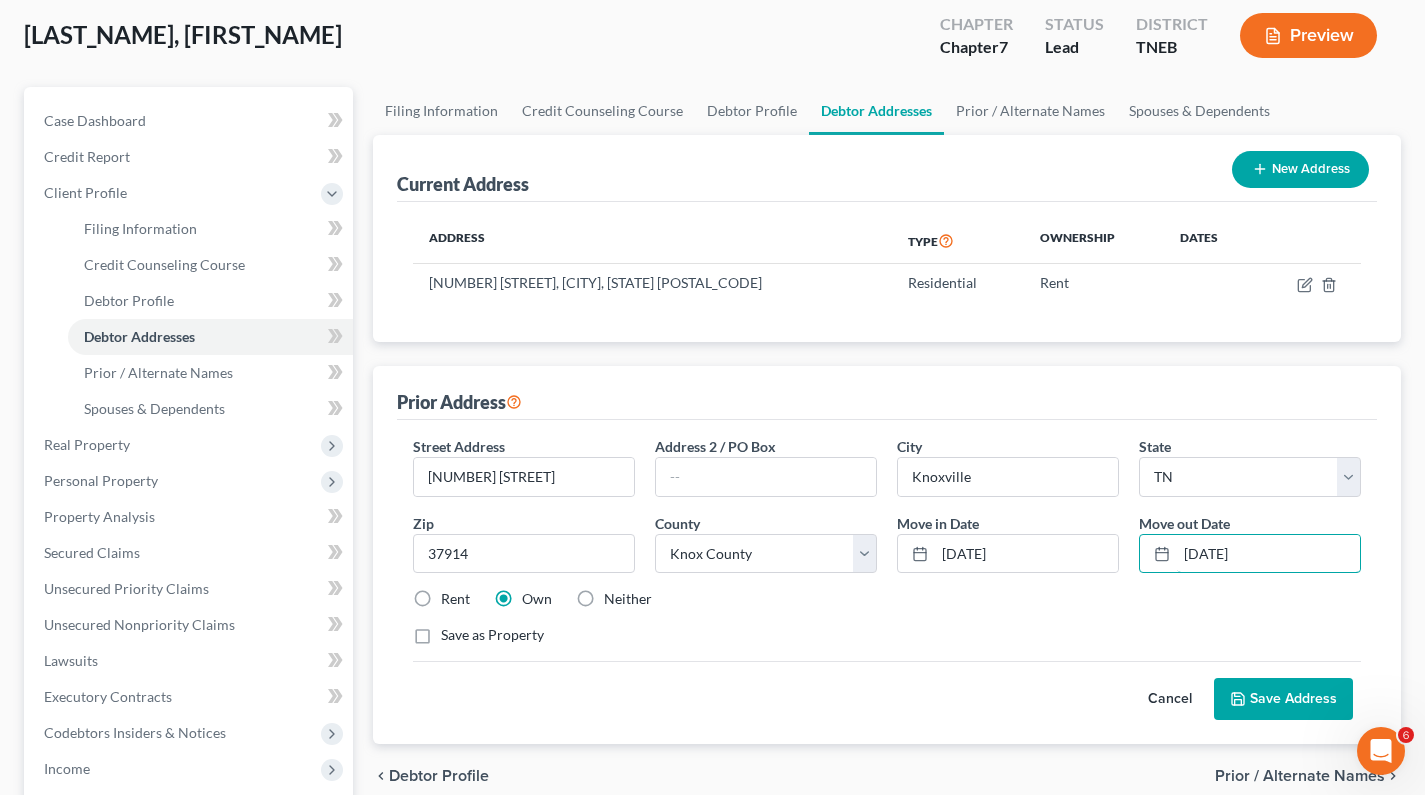 type on "[DATE]" 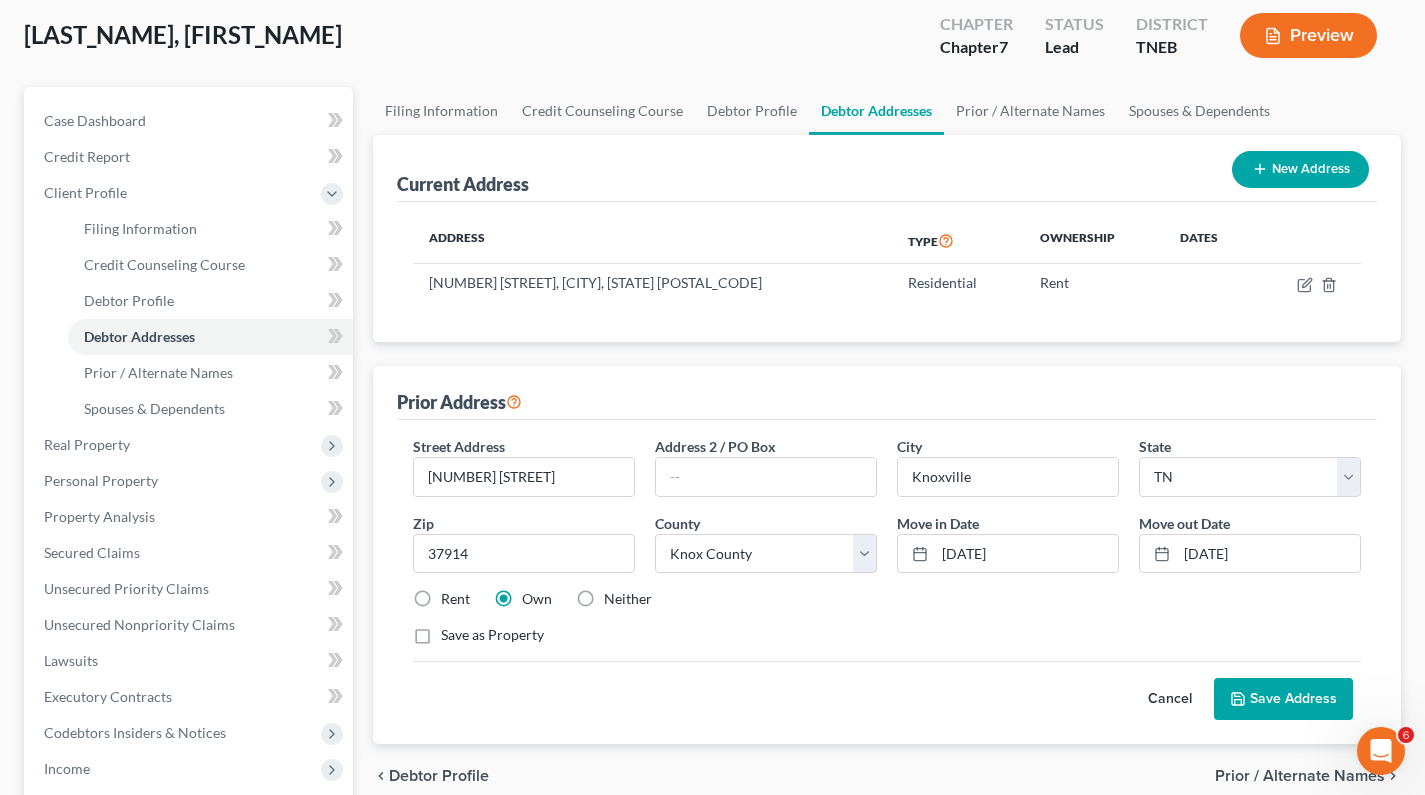 click on "Save Address" at bounding box center (1283, 699) 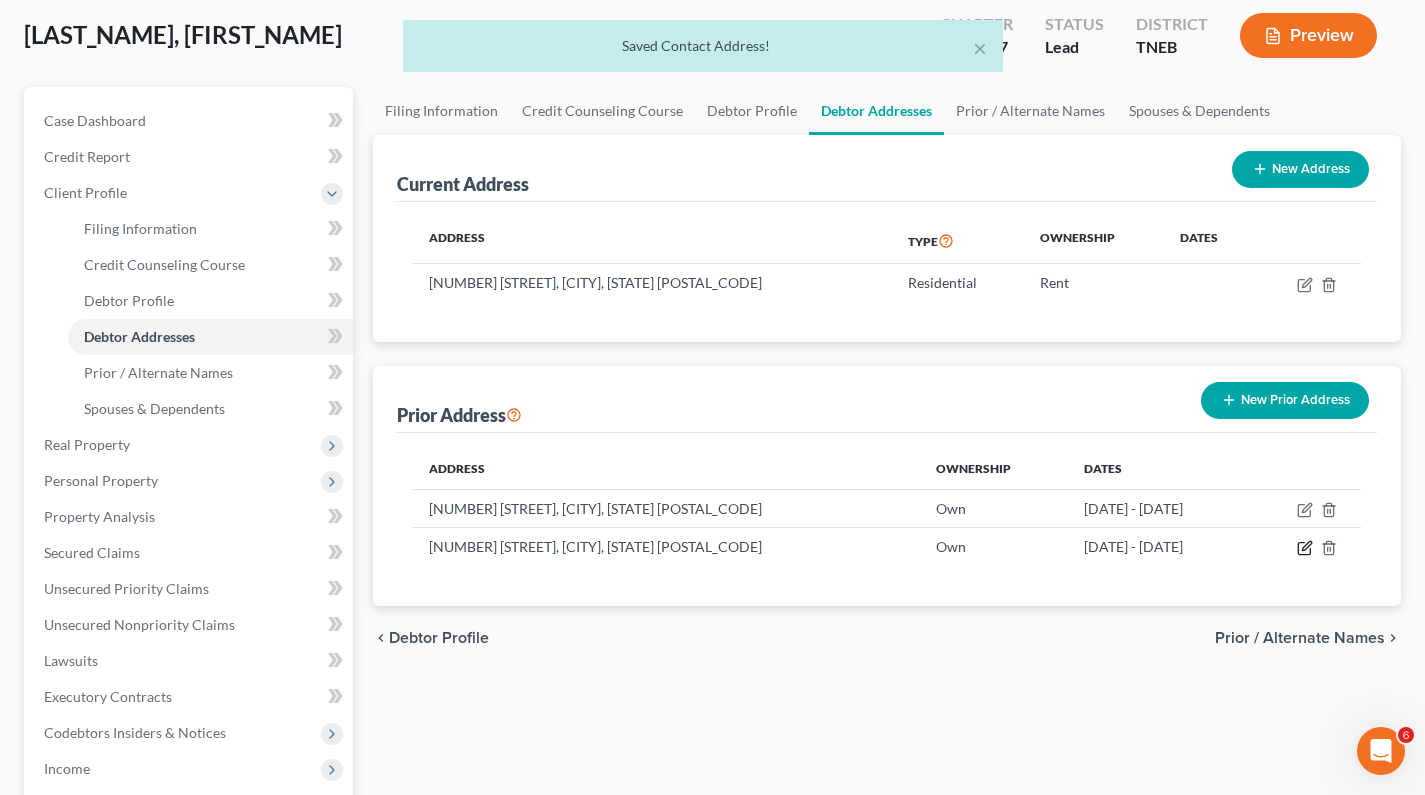 click 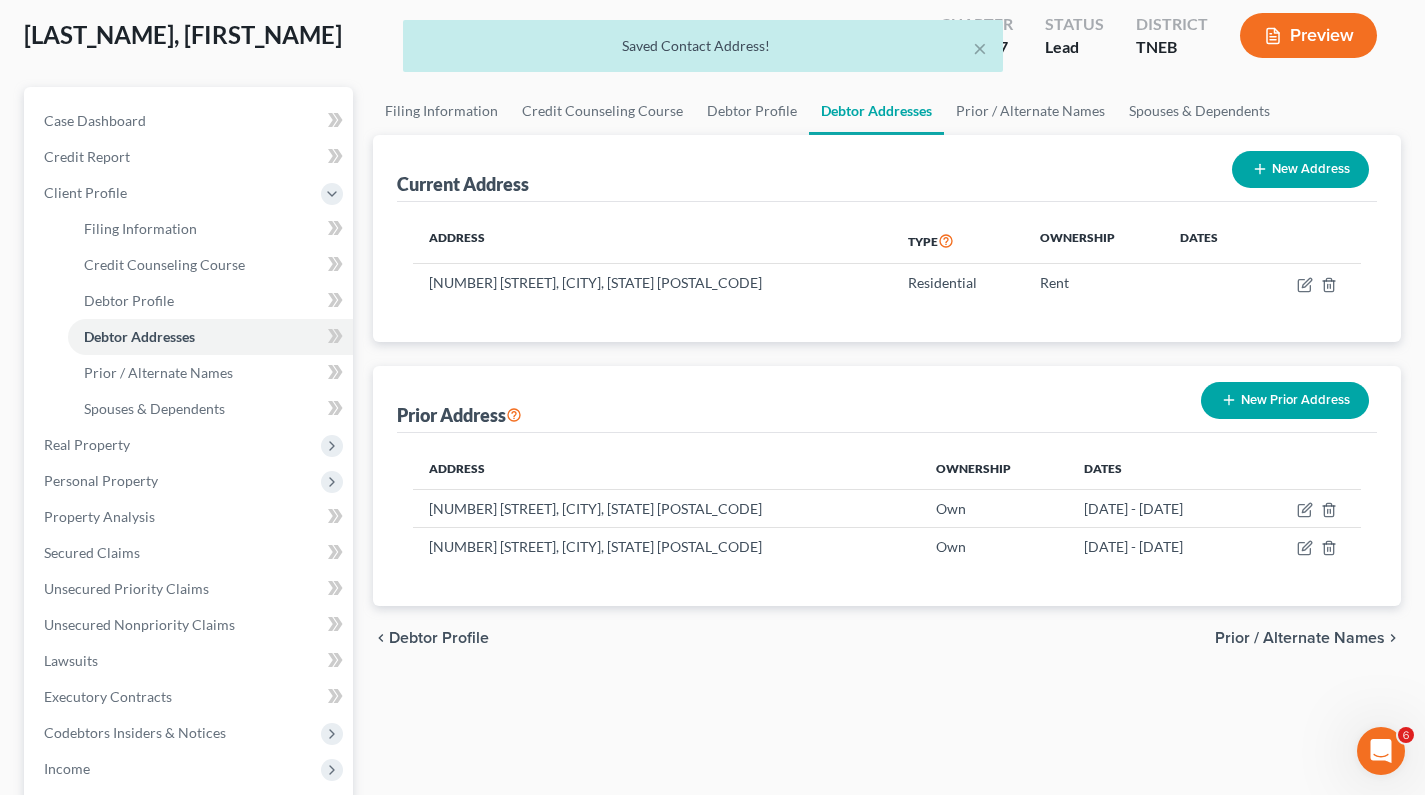 select on "44" 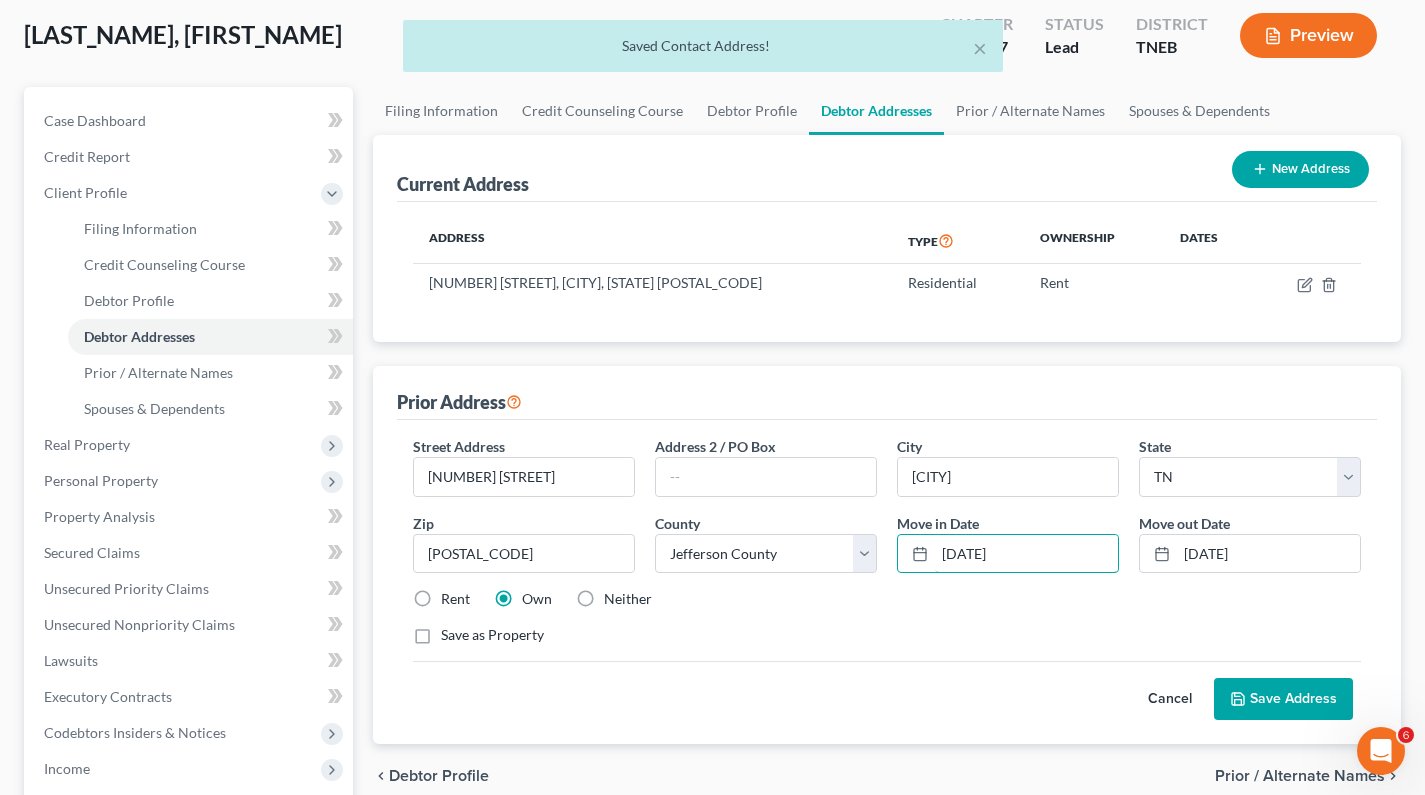 click on "[DATE]" at bounding box center (1026, 554) 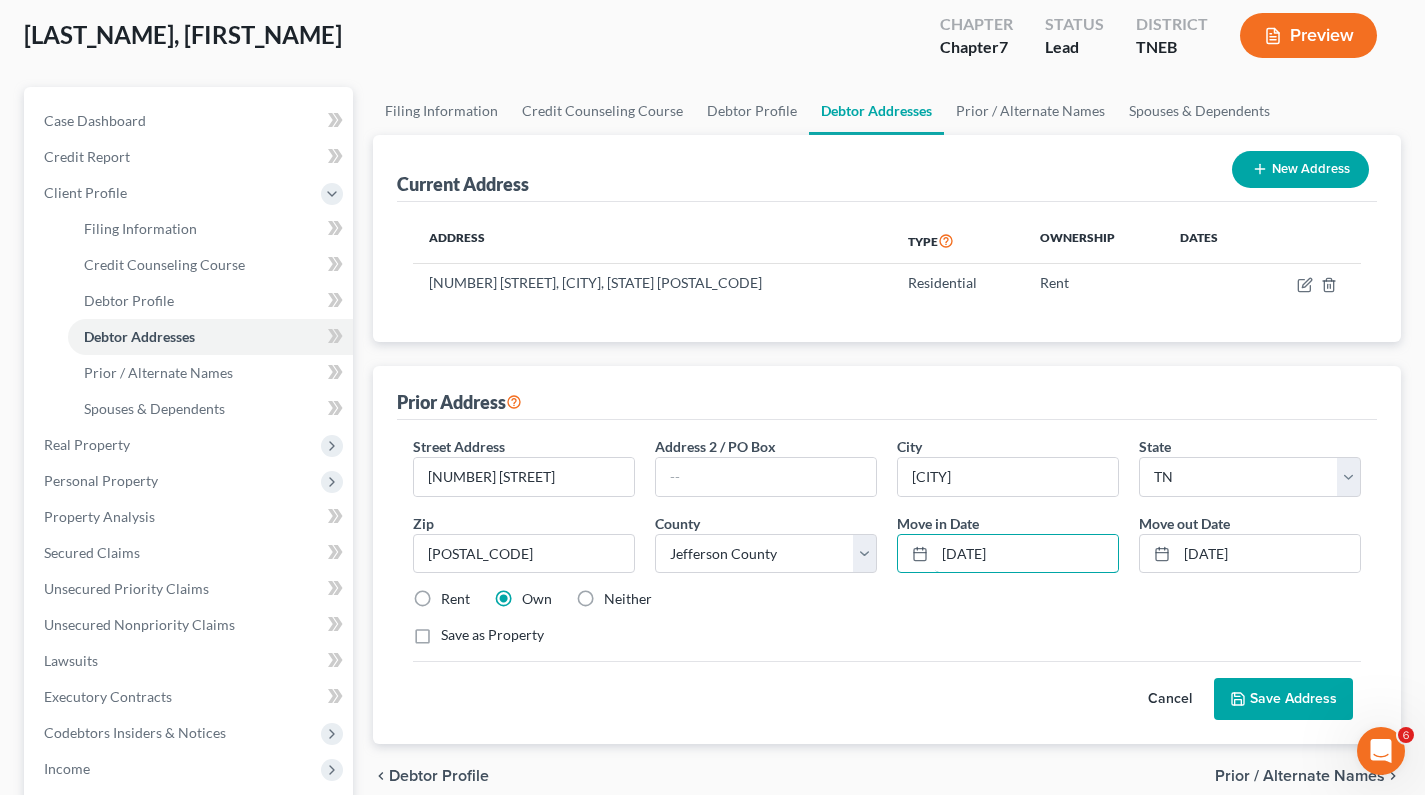type on "[DATE]" 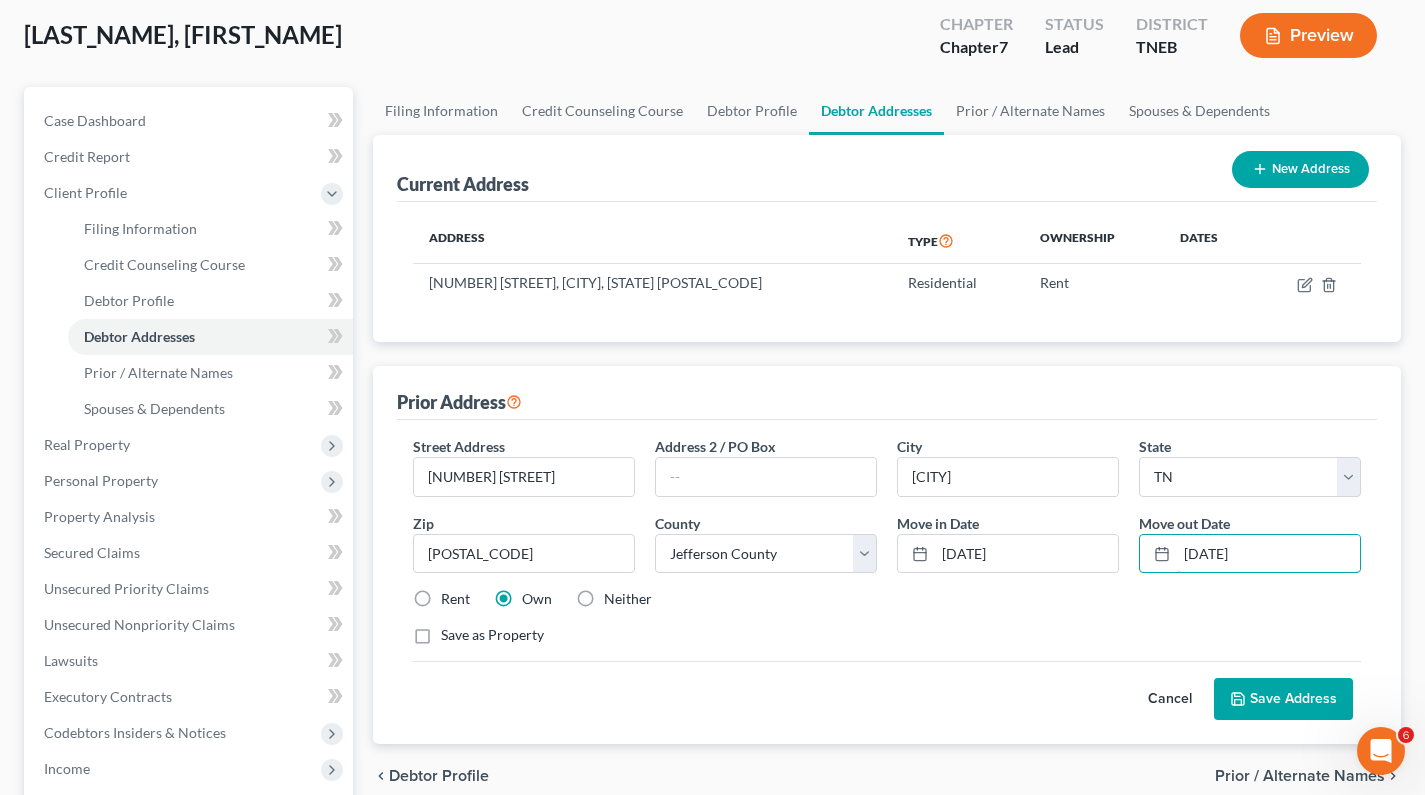 click on "[DATE]" at bounding box center (1268, 554) 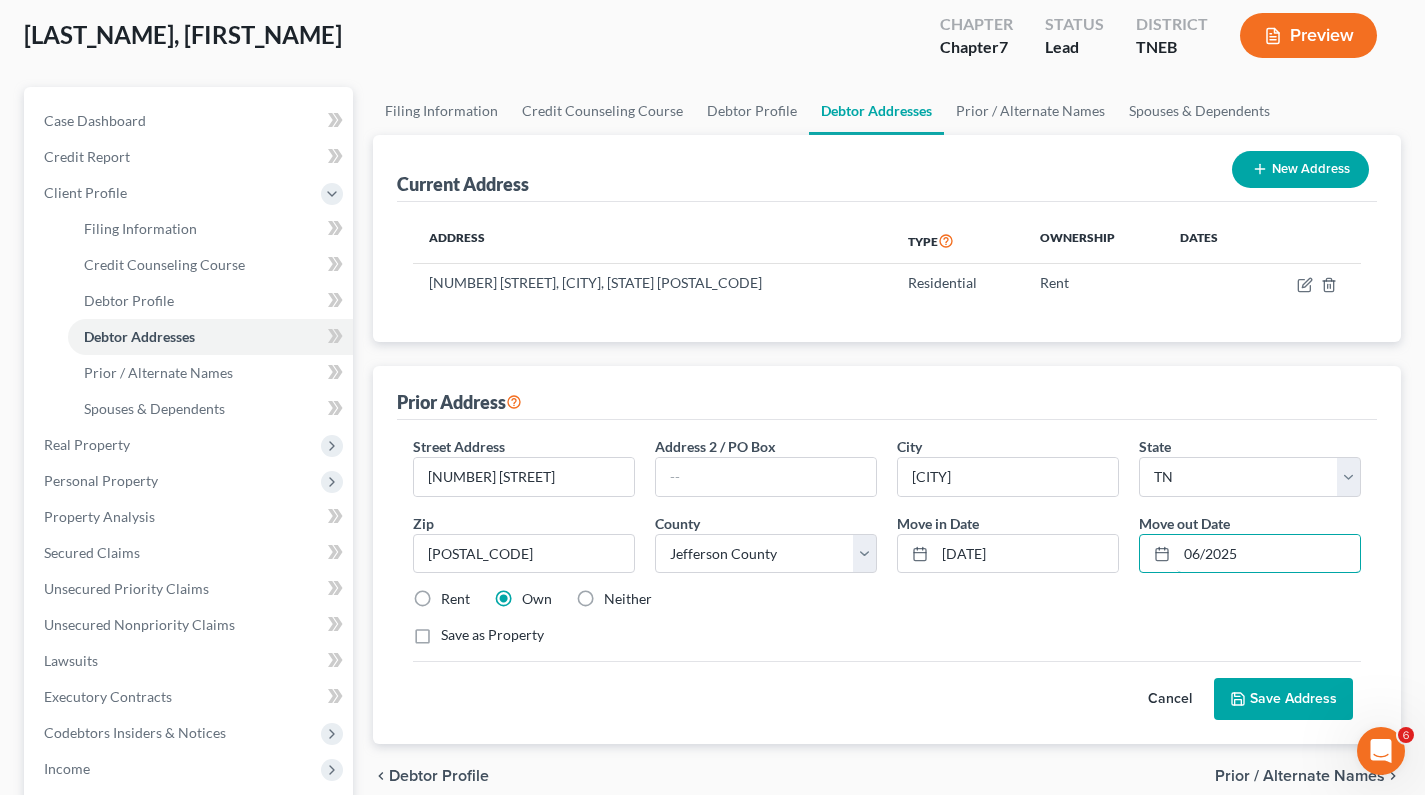 type on "06/2025" 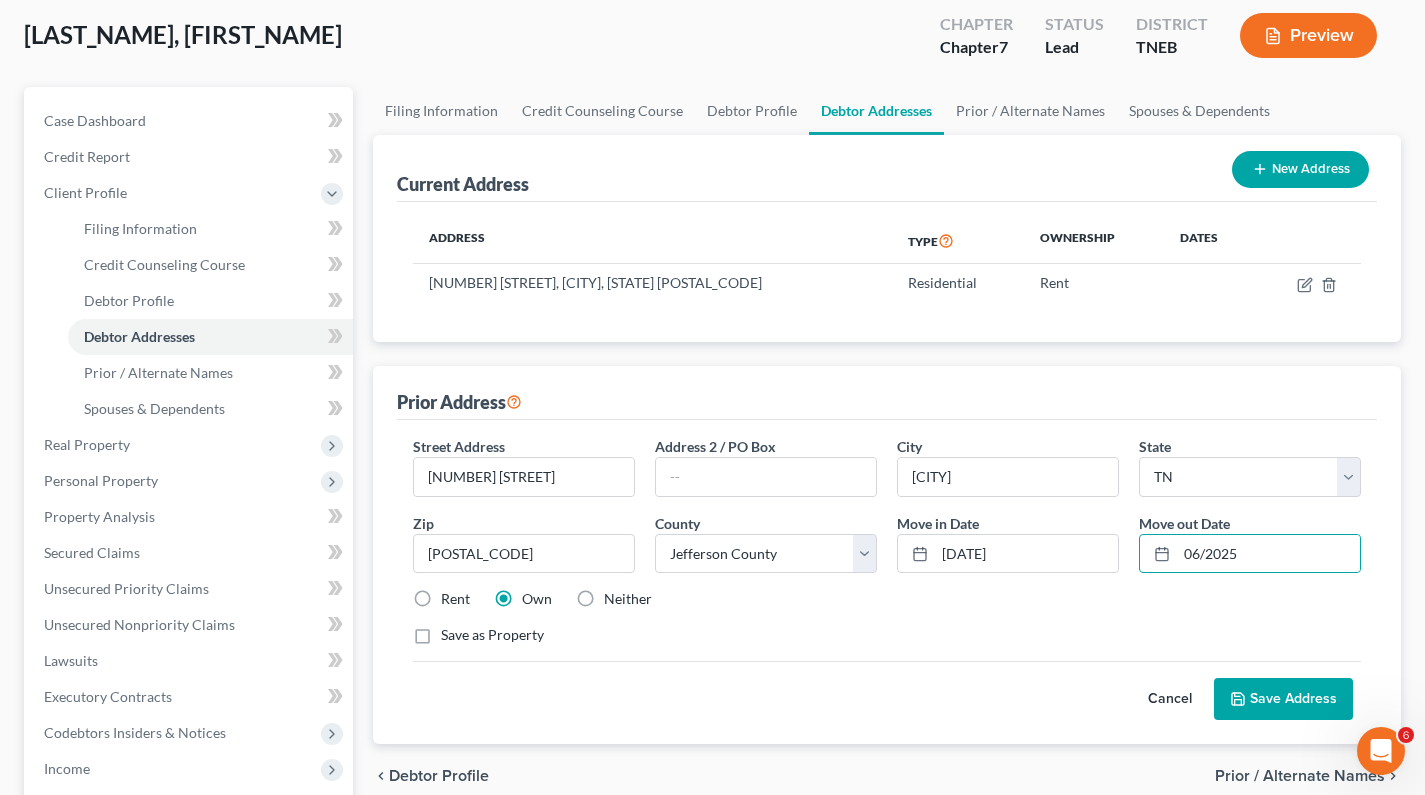 click on "Save Address" at bounding box center [1283, 699] 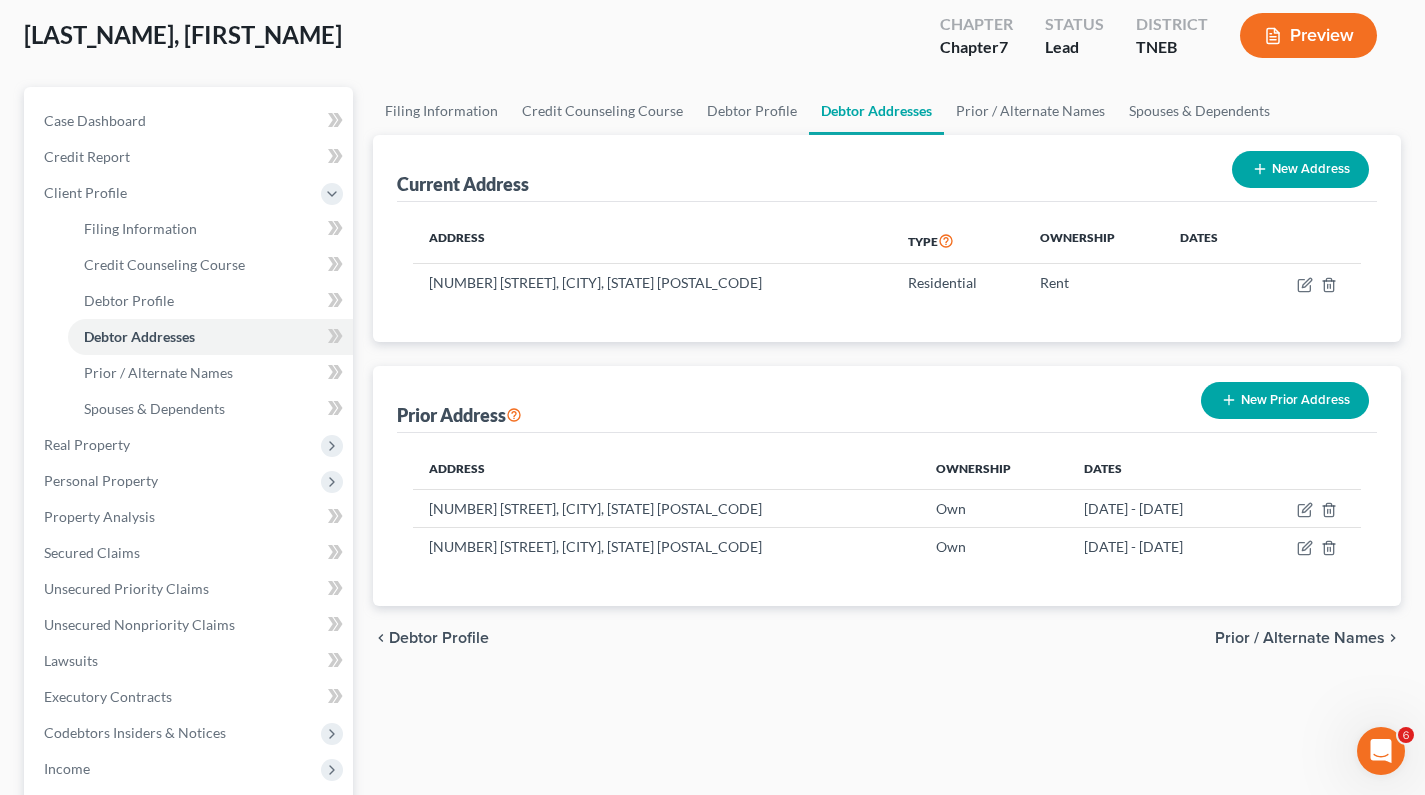 click on "Personal Property" at bounding box center (101, 480) 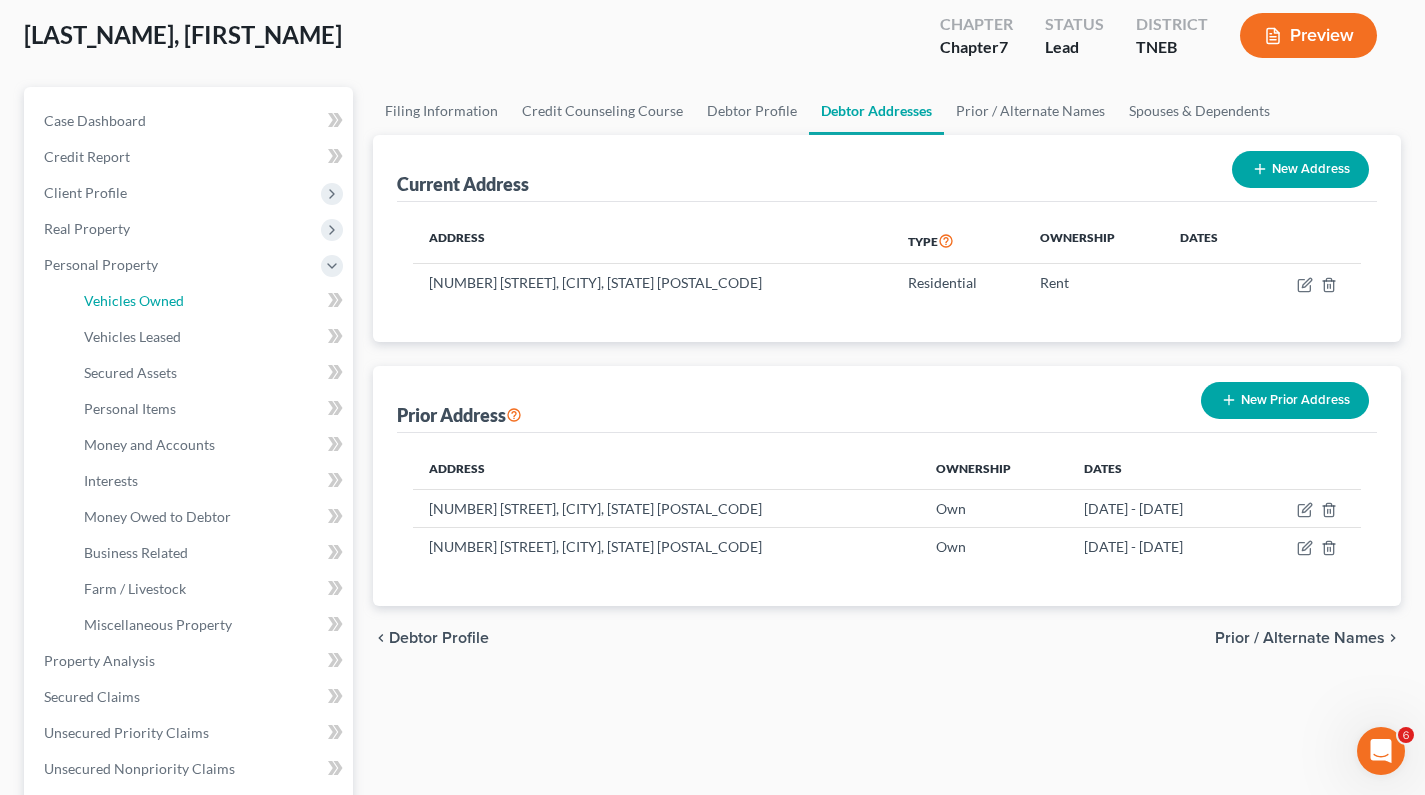 click on "Vehicles Owned" at bounding box center [134, 300] 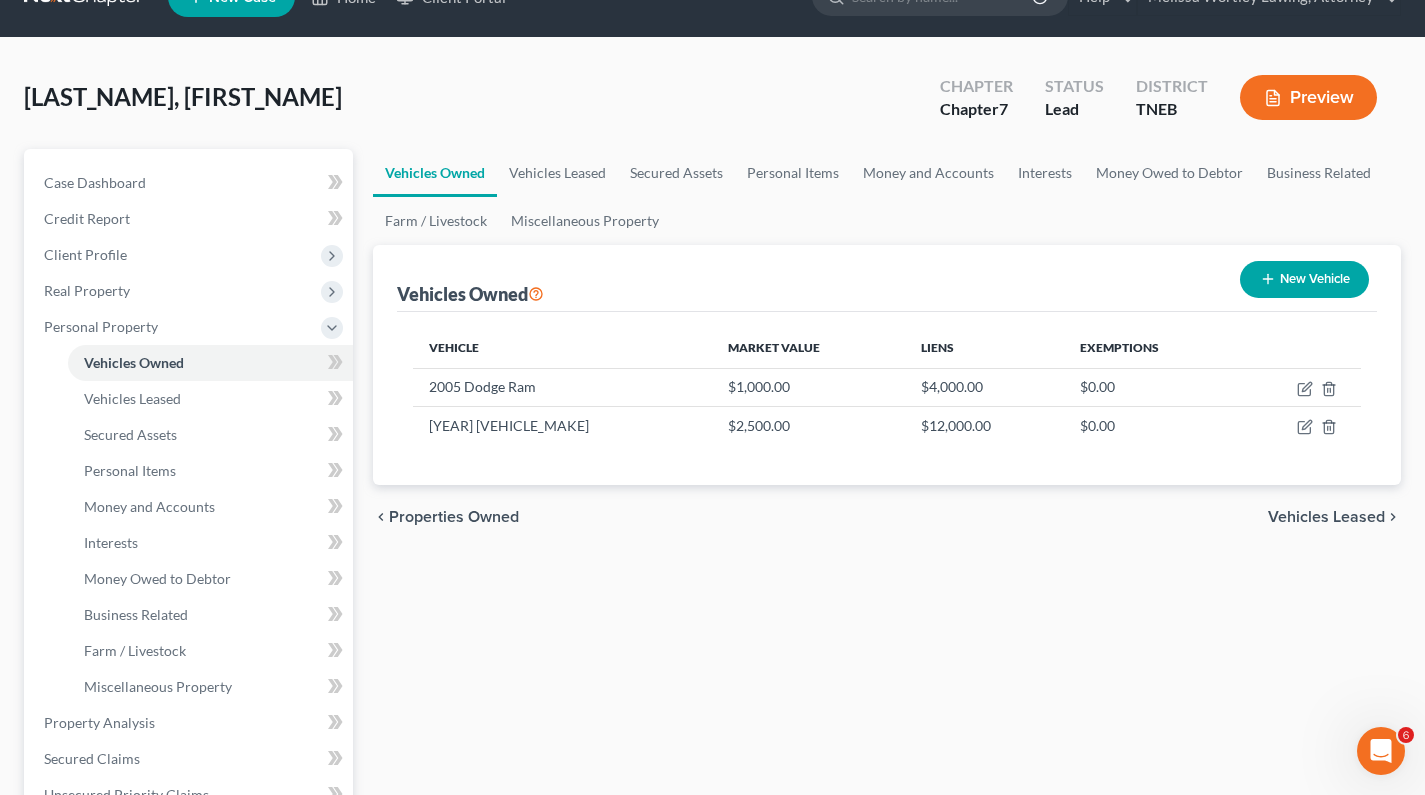 scroll, scrollTop: 0, scrollLeft: 0, axis: both 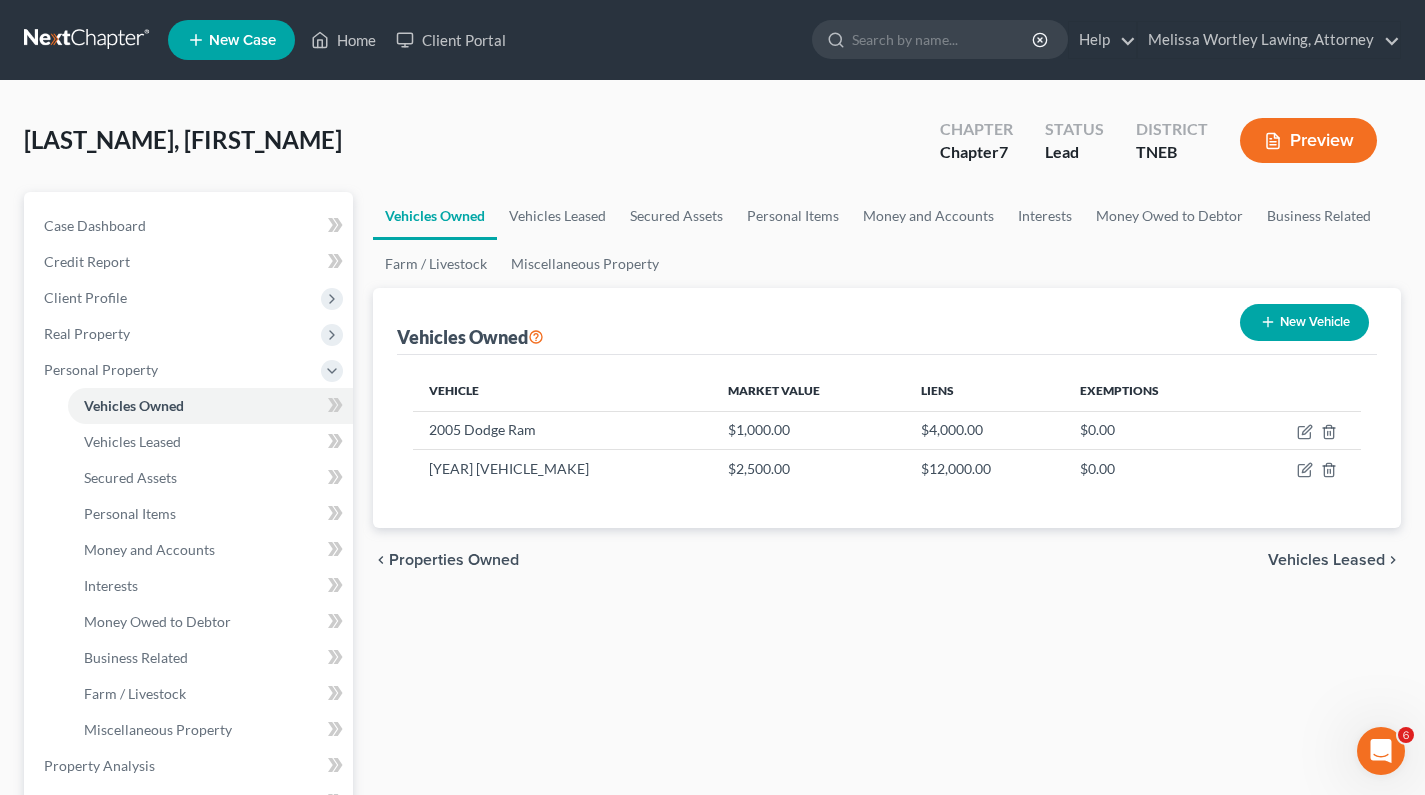 click on "[LAST_NAME], [FIRST_NAME] Upgraded Chapter Chapter  7 Status Lead District TNEB Preview" at bounding box center (712, 148) 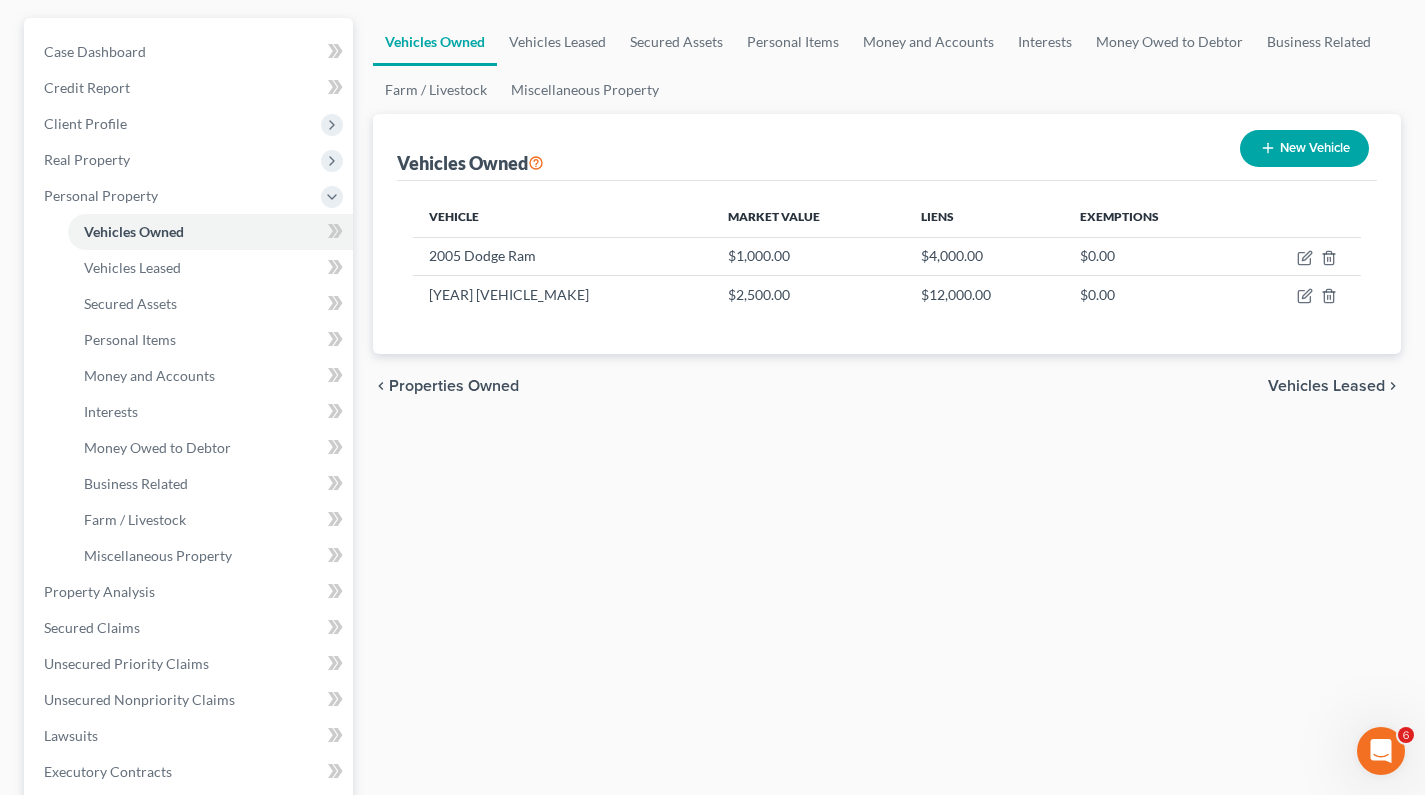 scroll, scrollTop: 185, scrollLeft: 0, axis: vertical 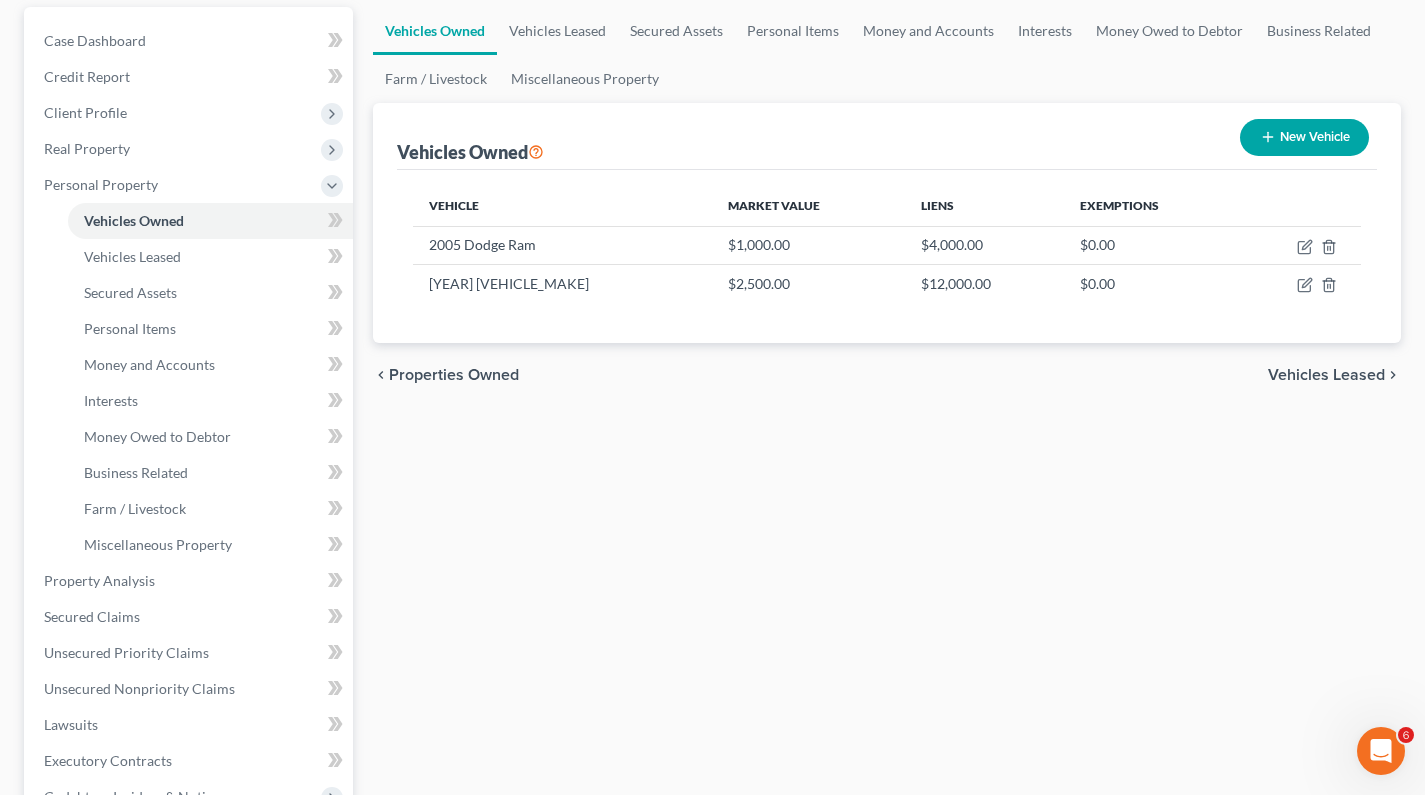 click at bounding box center (1298, 245) 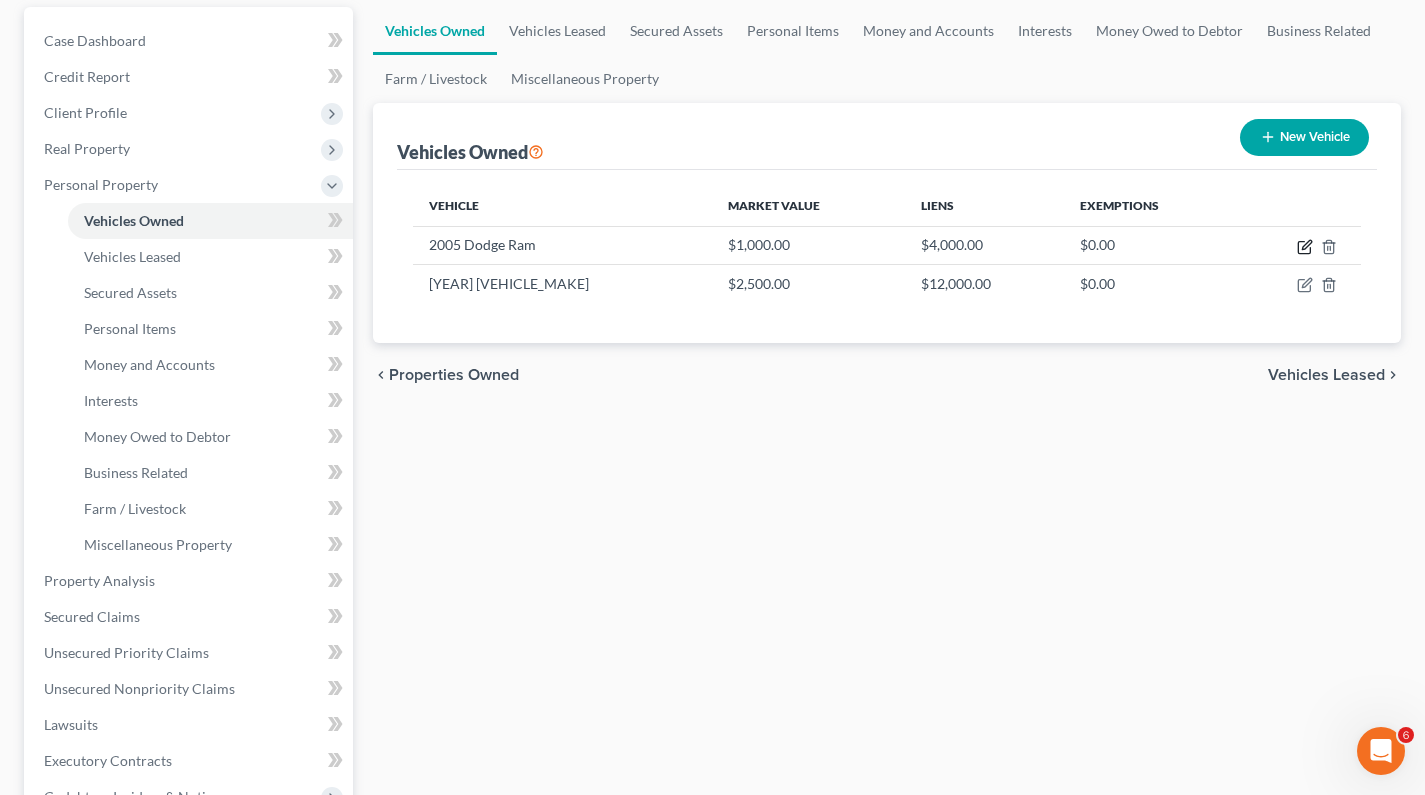 click 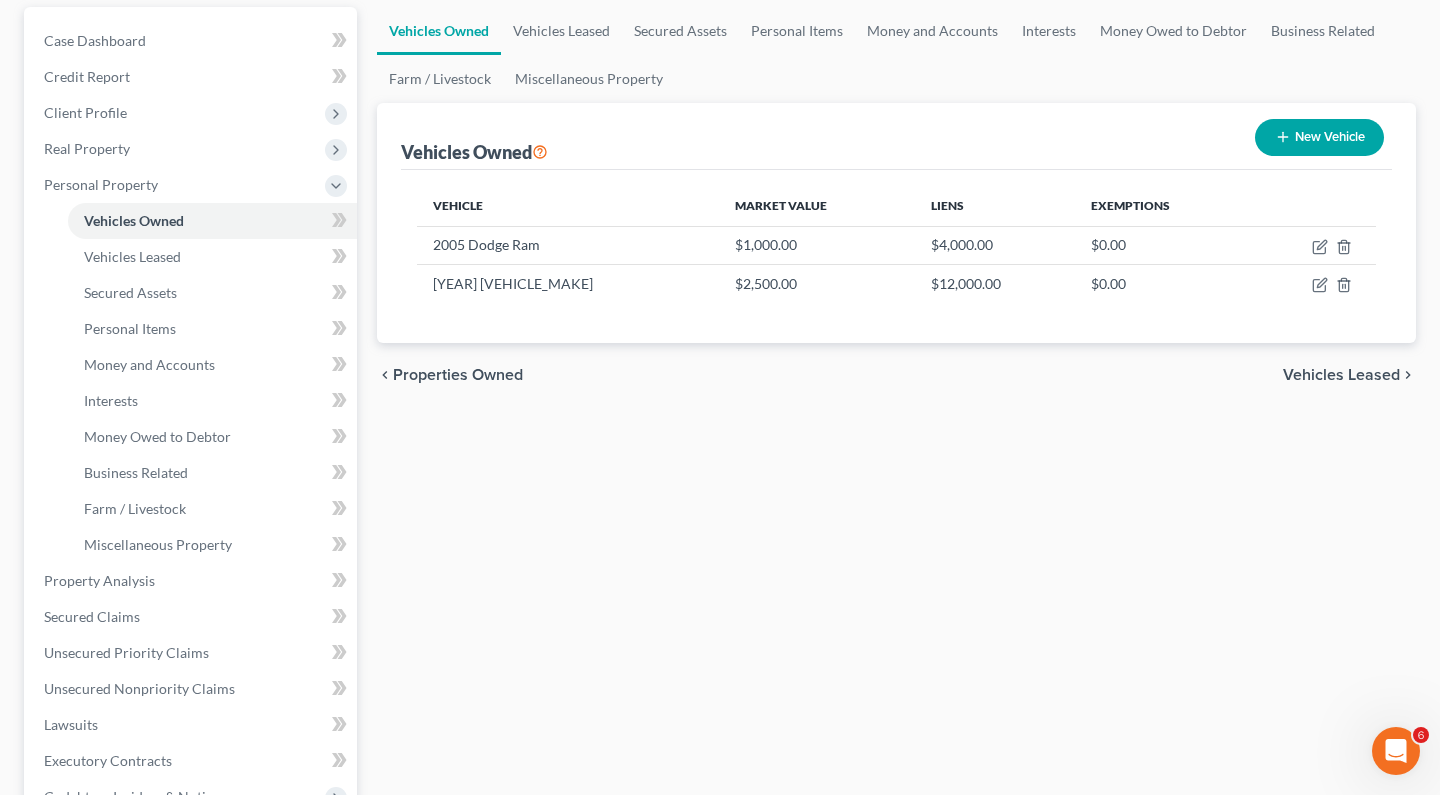 select on "0" 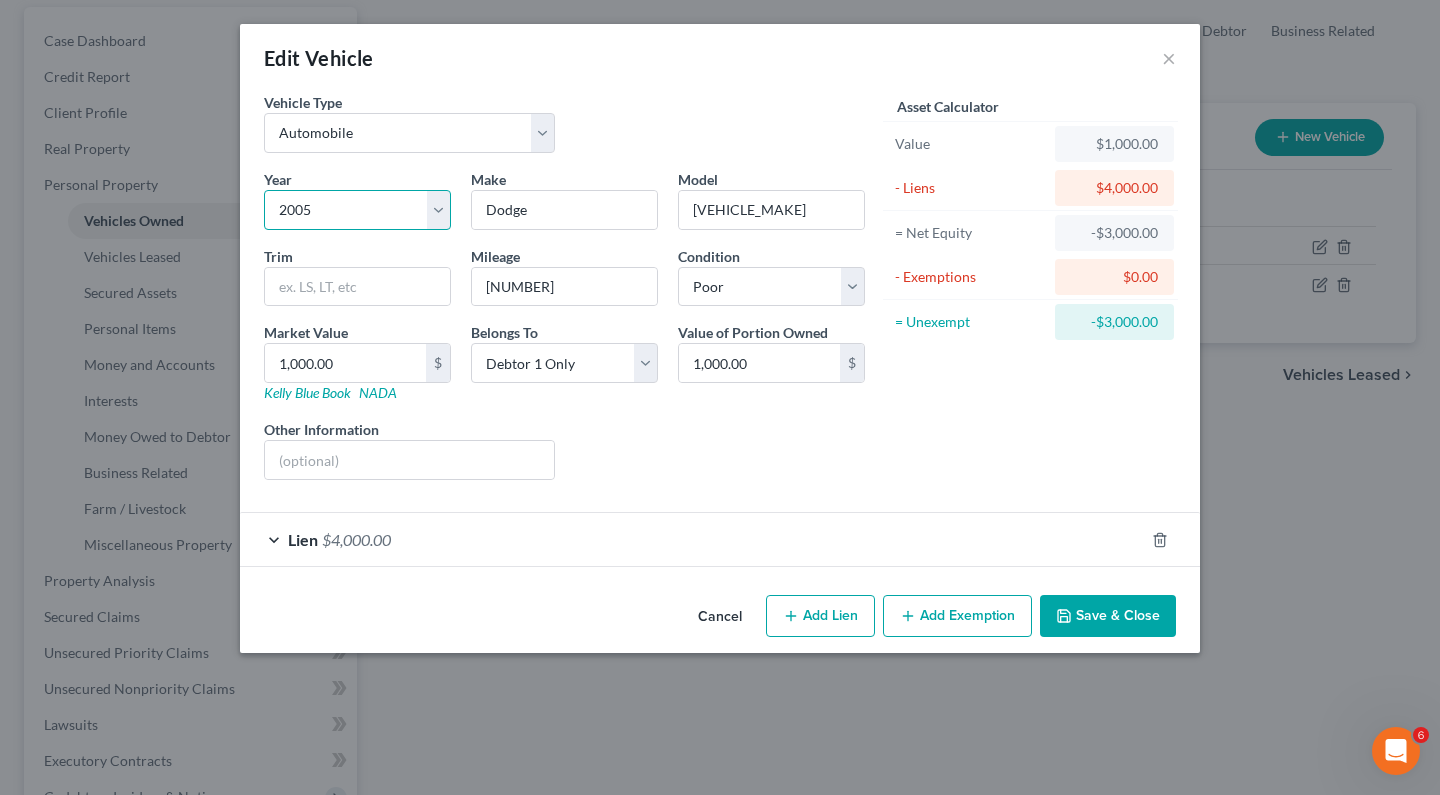 click on "Select 2026 2025 2024 2023 2022 2021 2020 2019 2018 2017 2016 2015 2014 2013 2012 2011 2010 2009 2008 2007 2006 2005 2004 2003 2002 2001 2000 1999 1998 1997 1996 1995 1994 1993 1992 1991 1990 1989 1988 1987 1986 1985 1984 1983 1982 1981 1980 1979 1978 1977 1976 1975 1974 1973 1972 1971 1970 1969 1968 1967 1966 1965 1964 1963 1962 1961 1960 1959 1958 1957 1956 1955 1954 1953 1952 1951 1950 1949 1948 1947 1946 1945 1944 1943 1942 1941 1940 1939 1938 1937 1936 1935 1934 1933 1932 1931 1930 1929 1928 1927 1926 1925 1924 1923 1922 1921 1920 1919 1918 1917 1916 1915 1914 1913 1912 1911 1910 1909 1908 1907 1906 1905 1904 1903 1902 1901" at bounding box center (357, 210) 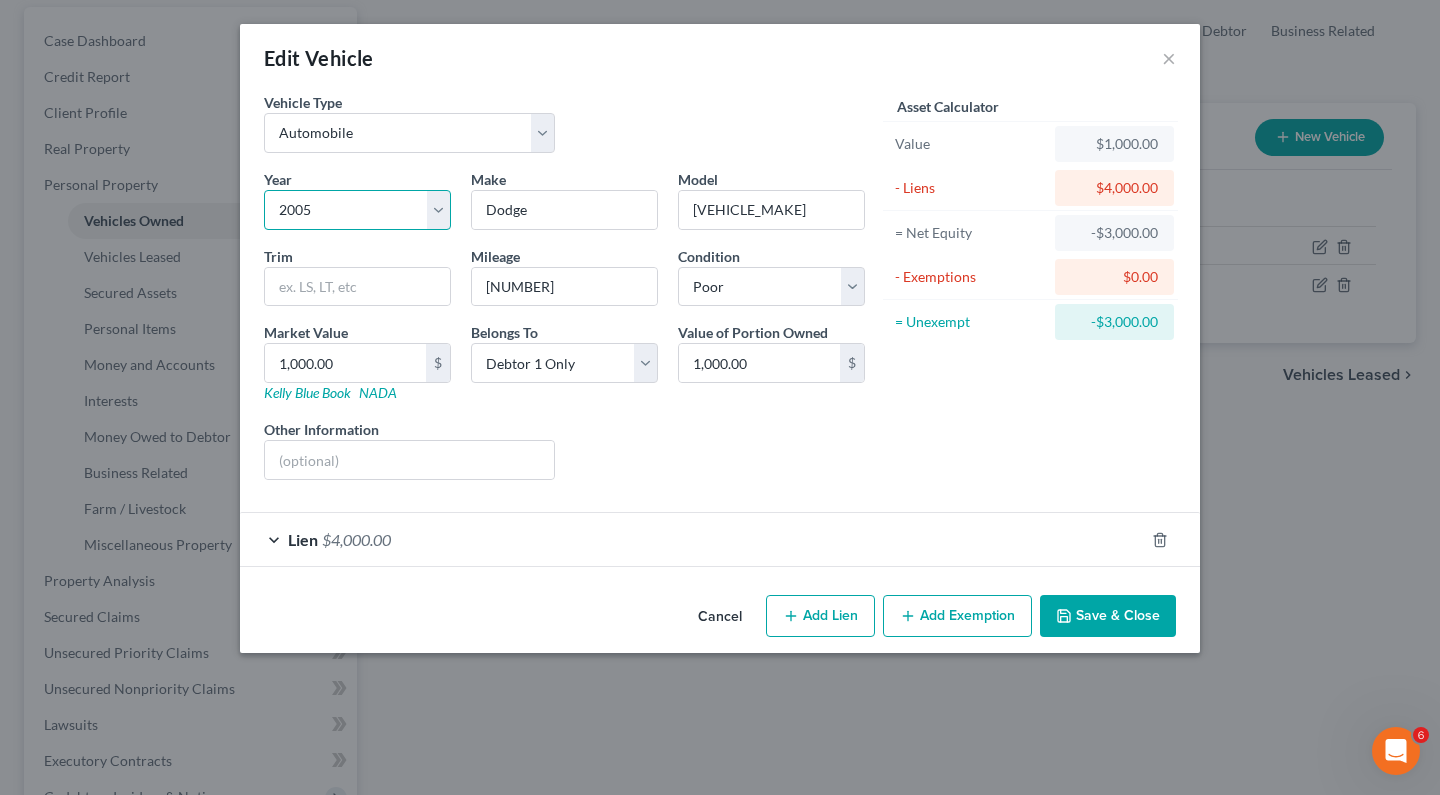 select on "26" 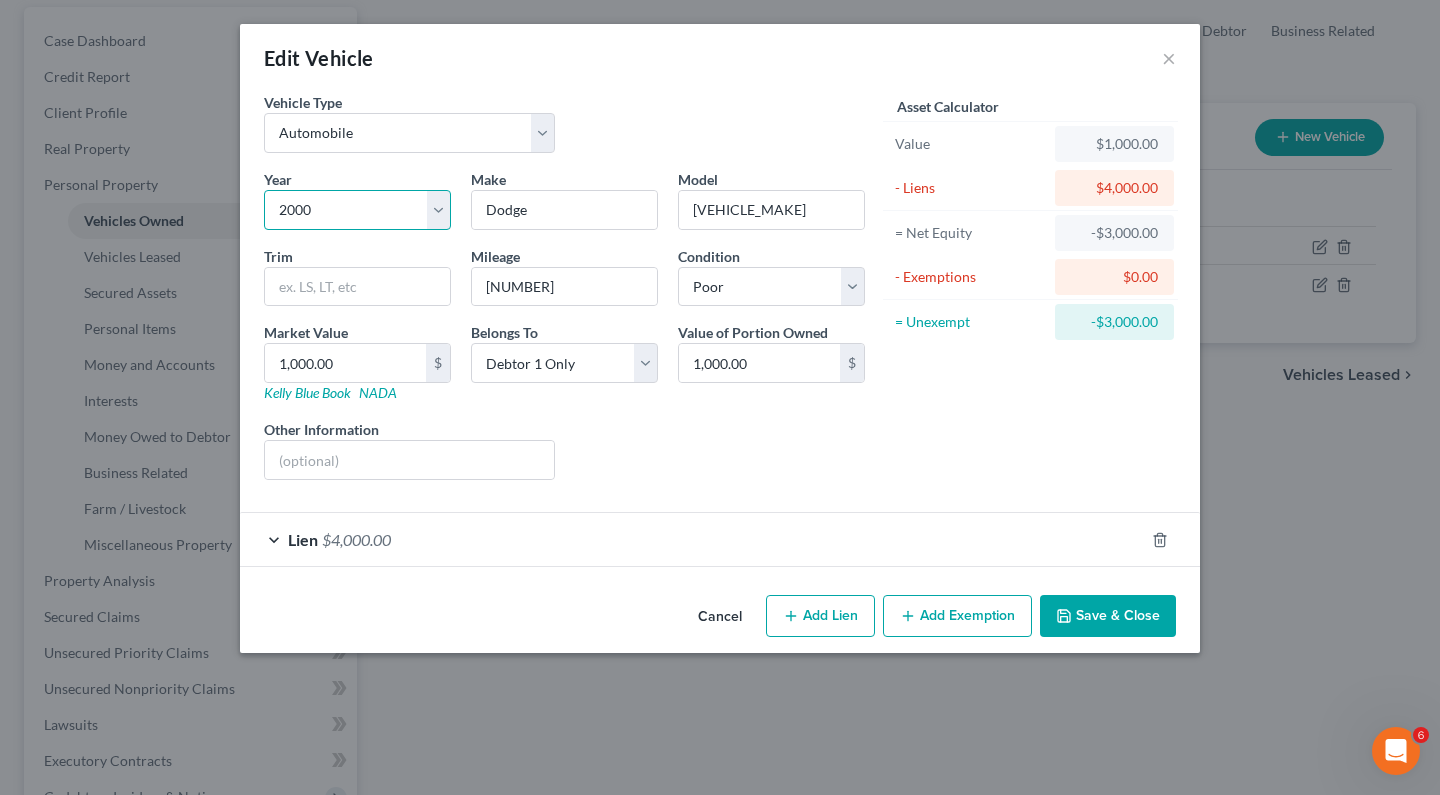 click on "Select 2026 2025 2024 2023 2022 2021 2020 2019 2018 2017 2016 2015 2014 2013 2012 2011 2010 2009 2008 2007 2006 2005 2004 2003 2002 2001 2000 1999 1998 1997 1996 1995 1994 1993 1992 1991 1990 1989 1988 1987 1986 1985 1984 1983 1982 1981 1980 1979 1978 1977 1976 1975 1974 1973 1972 1971 1970 1969 1968 1967 1966 1965 1964 1963 1962 1961 1960 1959 1958 1957 1956 1955 1954 1953 1952 1951 1950 1949 1948 1947 1946 1945 1944 1943 1942 1941 1940 1939 1938 1937 1936 1935 1934 1933 1932 1931 1930 1929 1928 1927 1926 1925 1924 1923 1922 1921 1920 1919 1918 1917 1916 1915 1914 1913 1912 1911 1910 1909 1908 1907 1906 1905 1904 1903 1902 1901" at bounding box center (357, 210) 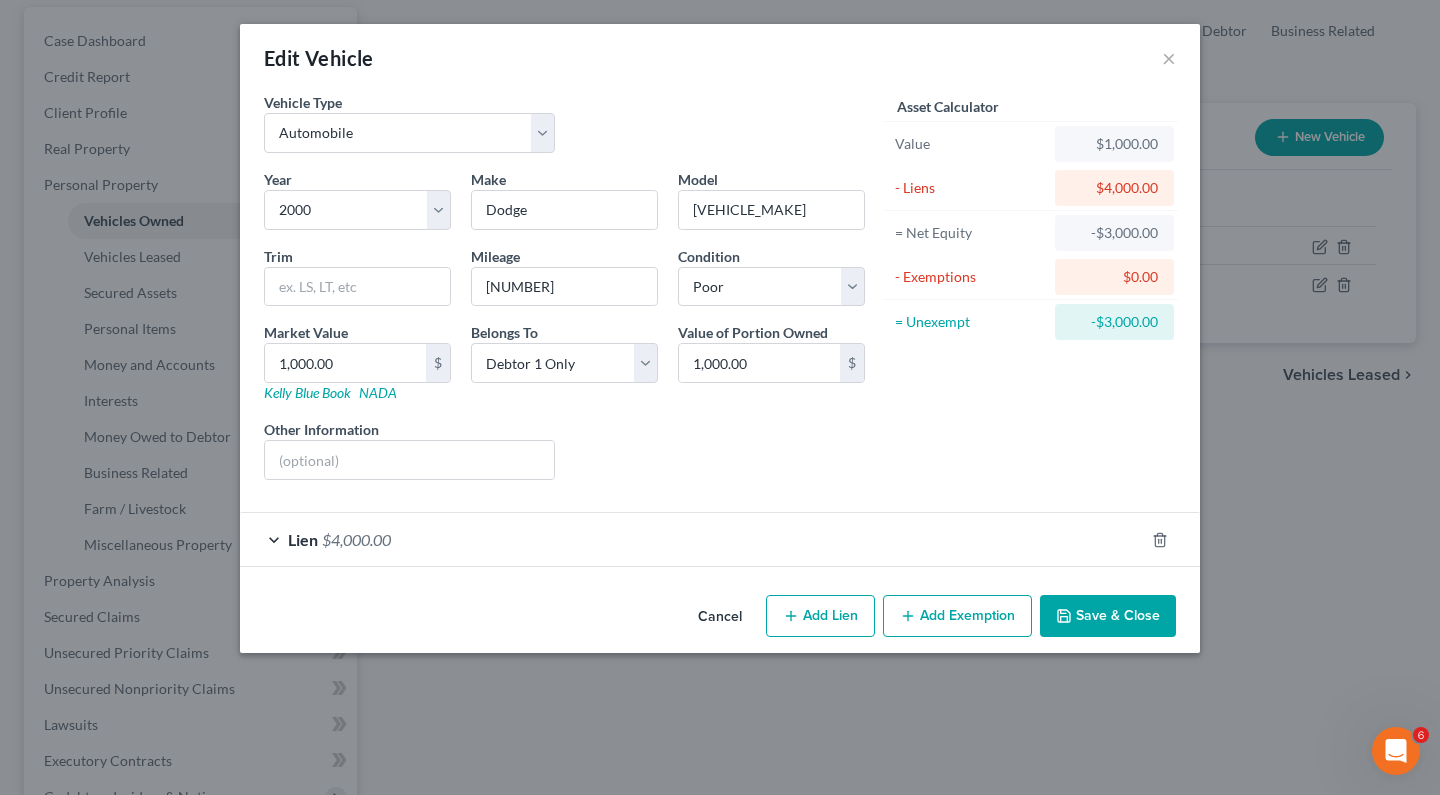 click on "Save & Close" at bounding box center [1108, 616] 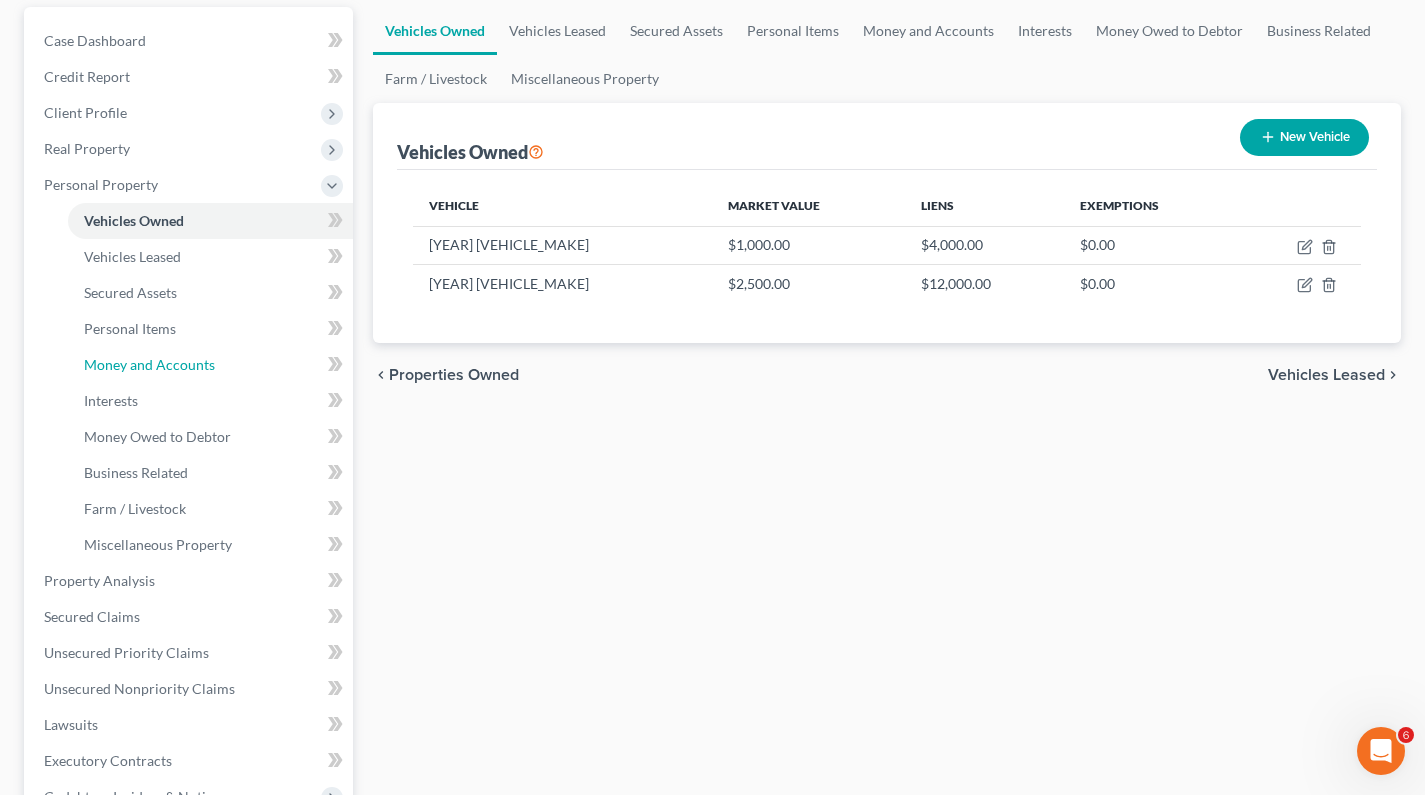 click on "Money and Accounts" at bounding box center [149, 364] 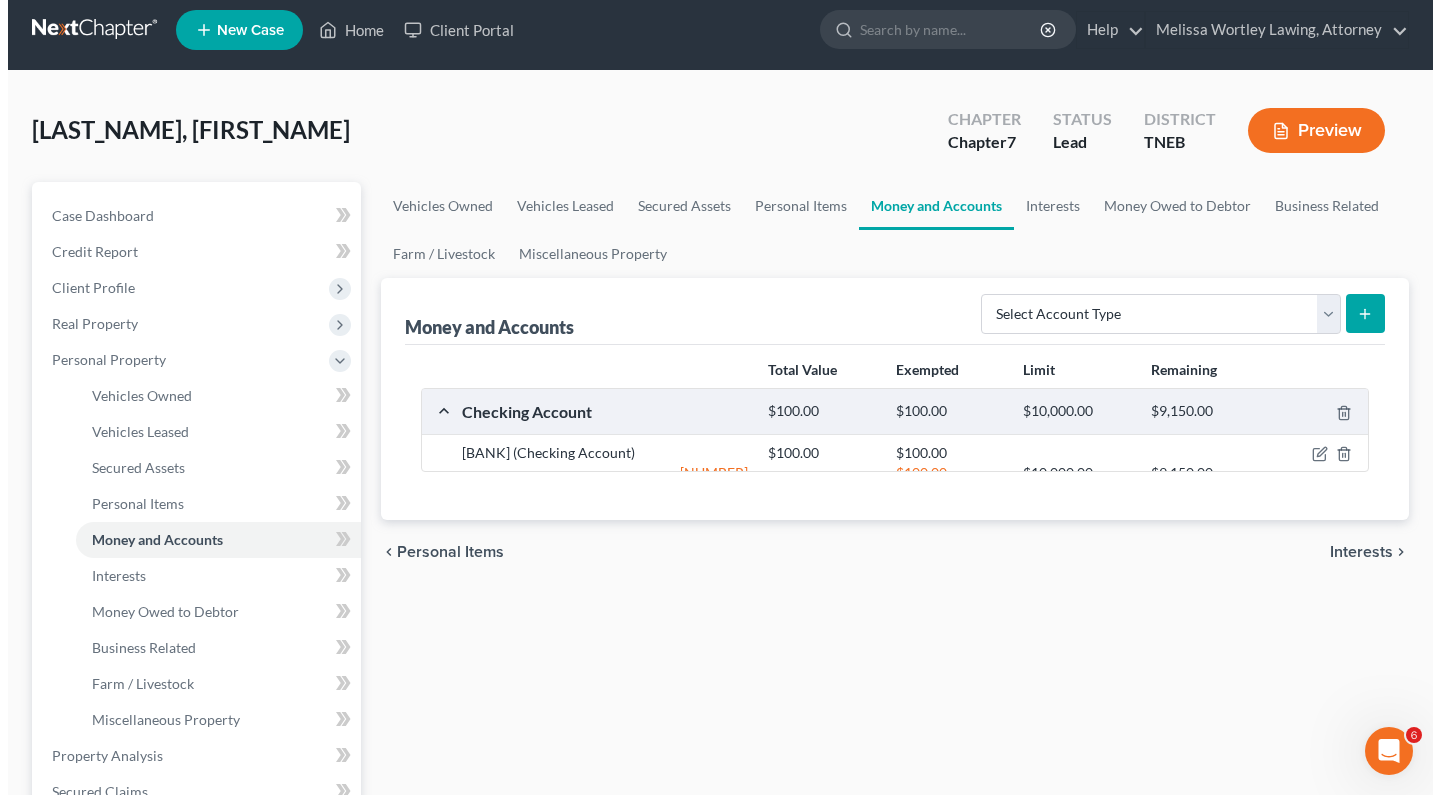 scroll, scrollTop: 0, scrollLeft: 0, axis: both 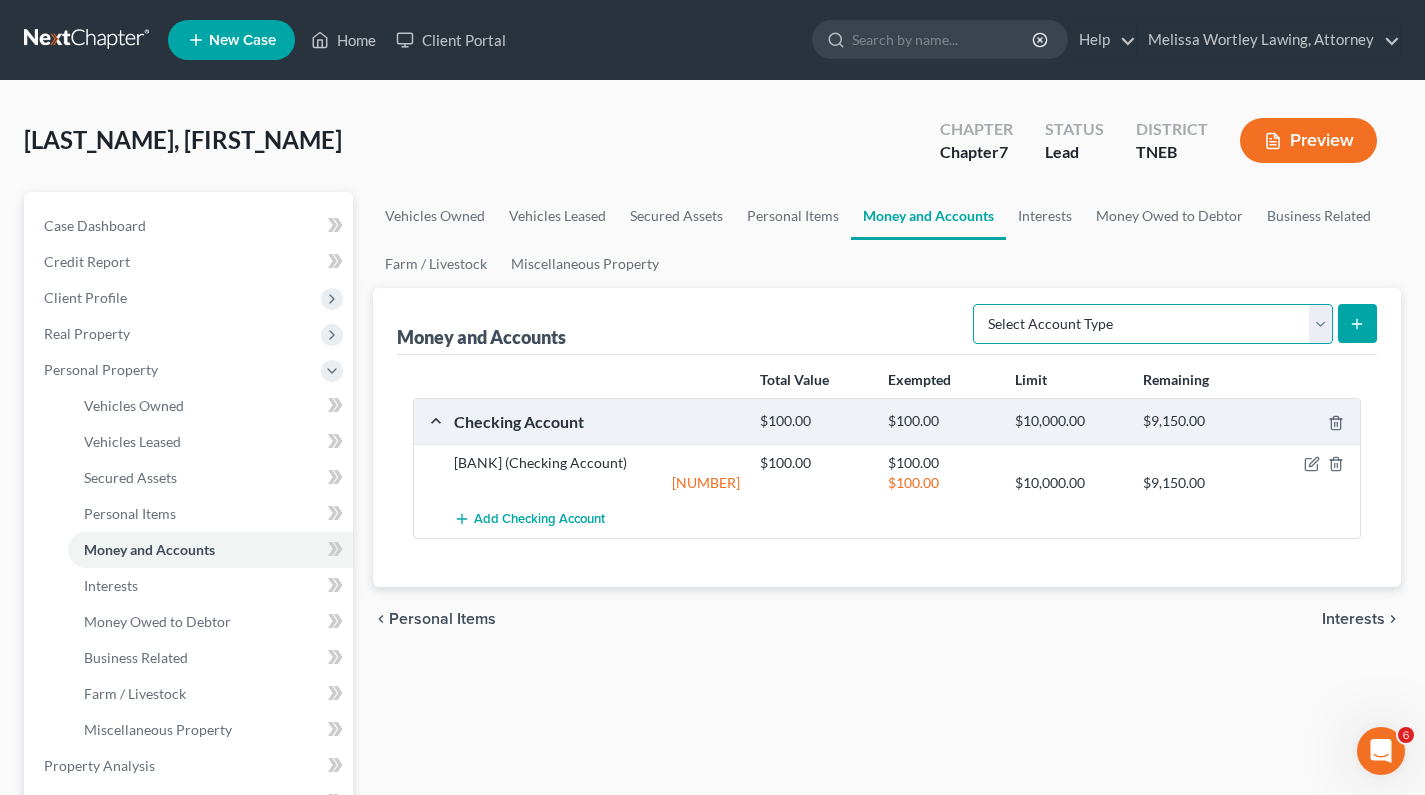 click on "Select Account Type Brokerage Cash on Hand Certificates of Deposit Checking Account Money Market Other (Credit Union, Health Savings Account, etc) Safe Deposit Box Savings Account Security Deposits or Prepayments" at bounding box center (1153, 324) 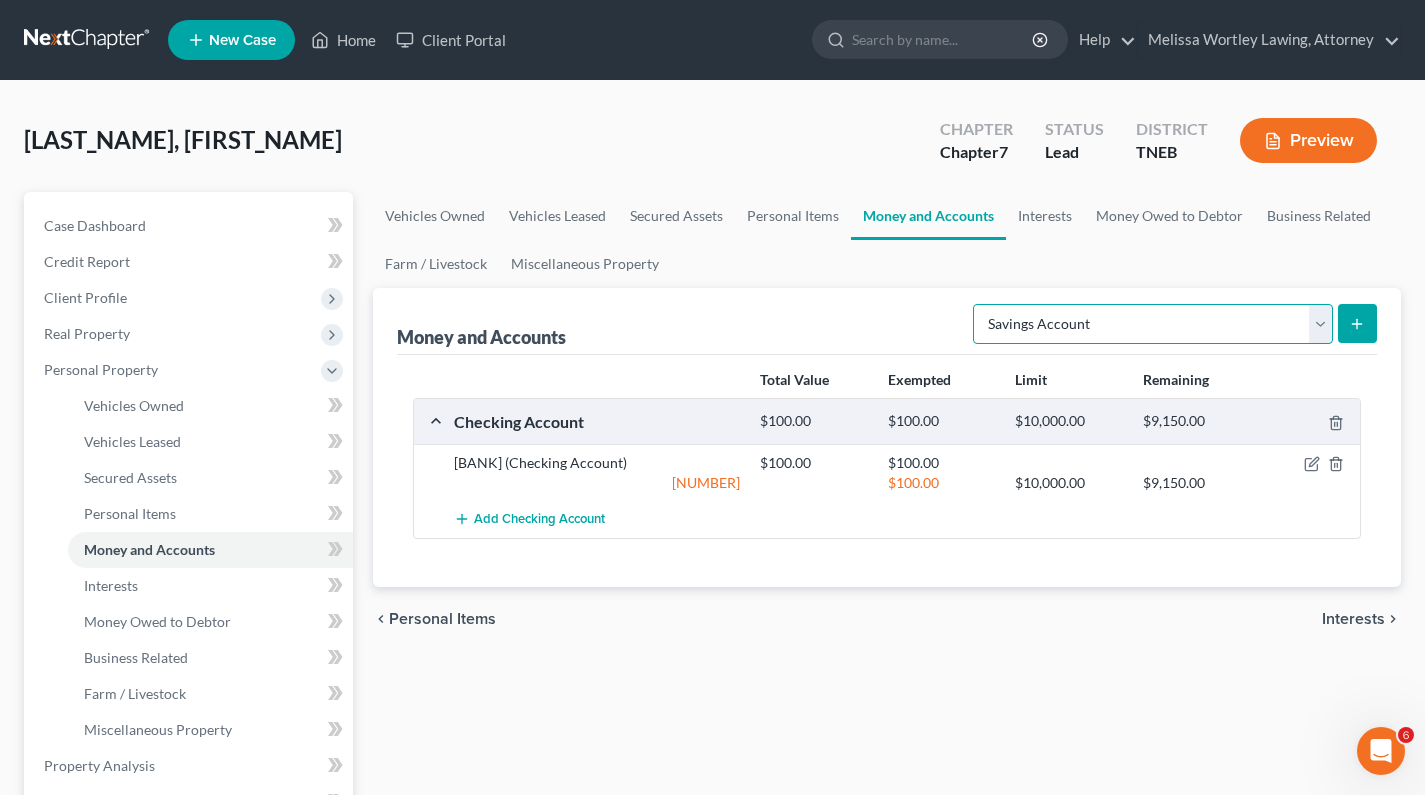 click on "Select Account Type Brokerage Cash on Hand Certificates of Deposit Checking Account Money Market Other (Credit Union, Health Savings Account, etc) Safe Deposit Box Savings Account Security Deposits or Prepayments" at bounding box center [1153, 324] 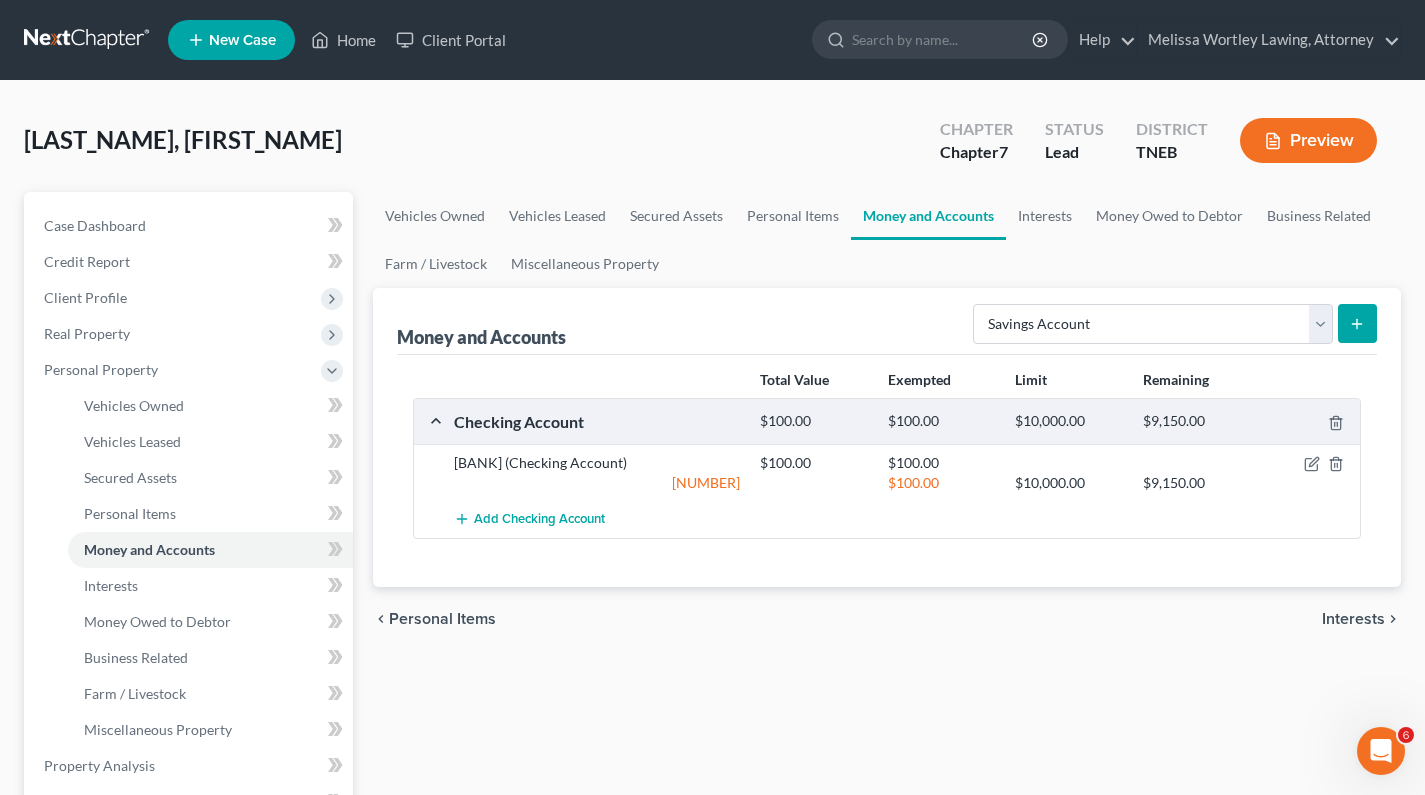 click at bounding box center (1357, 323) 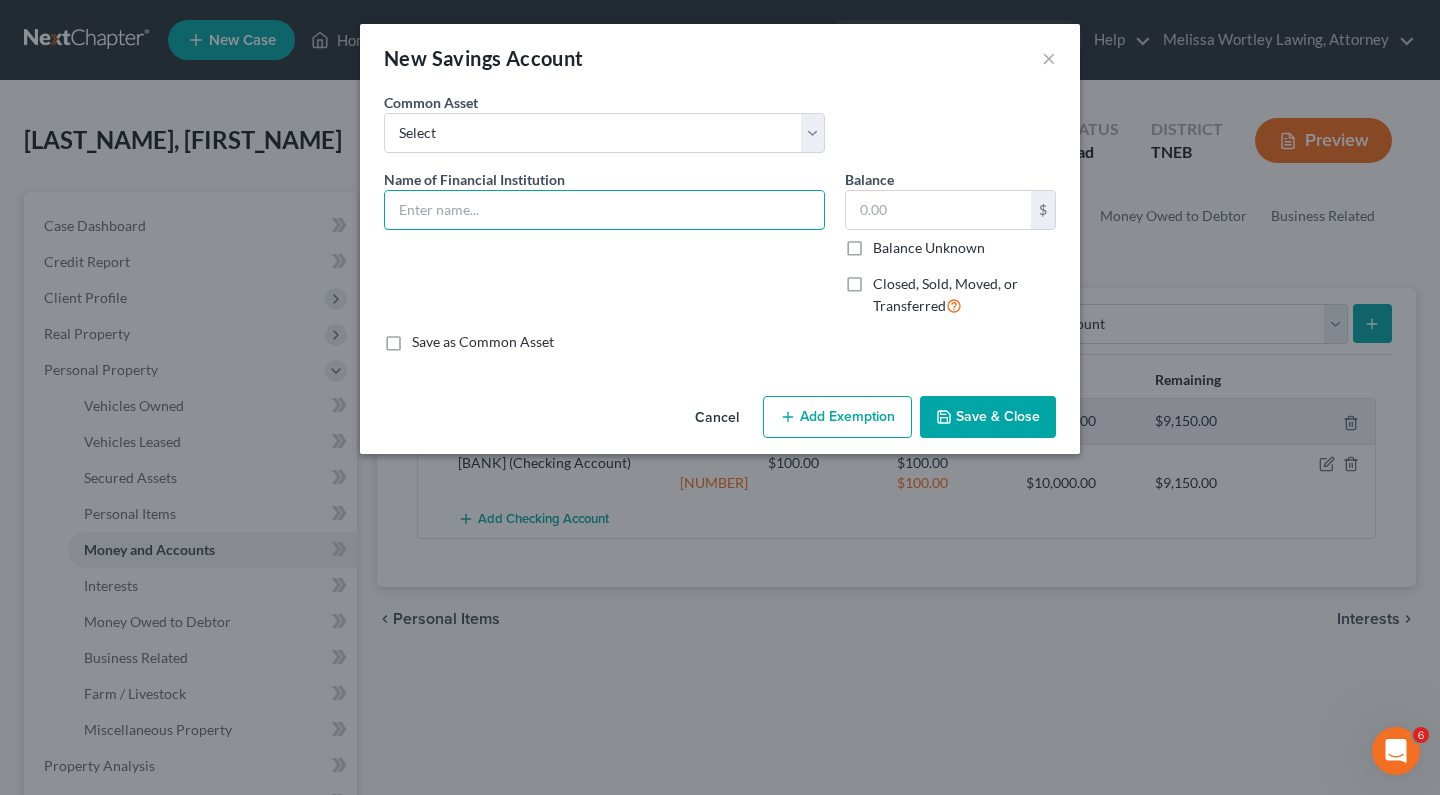 click at bounding box center (604, 210) 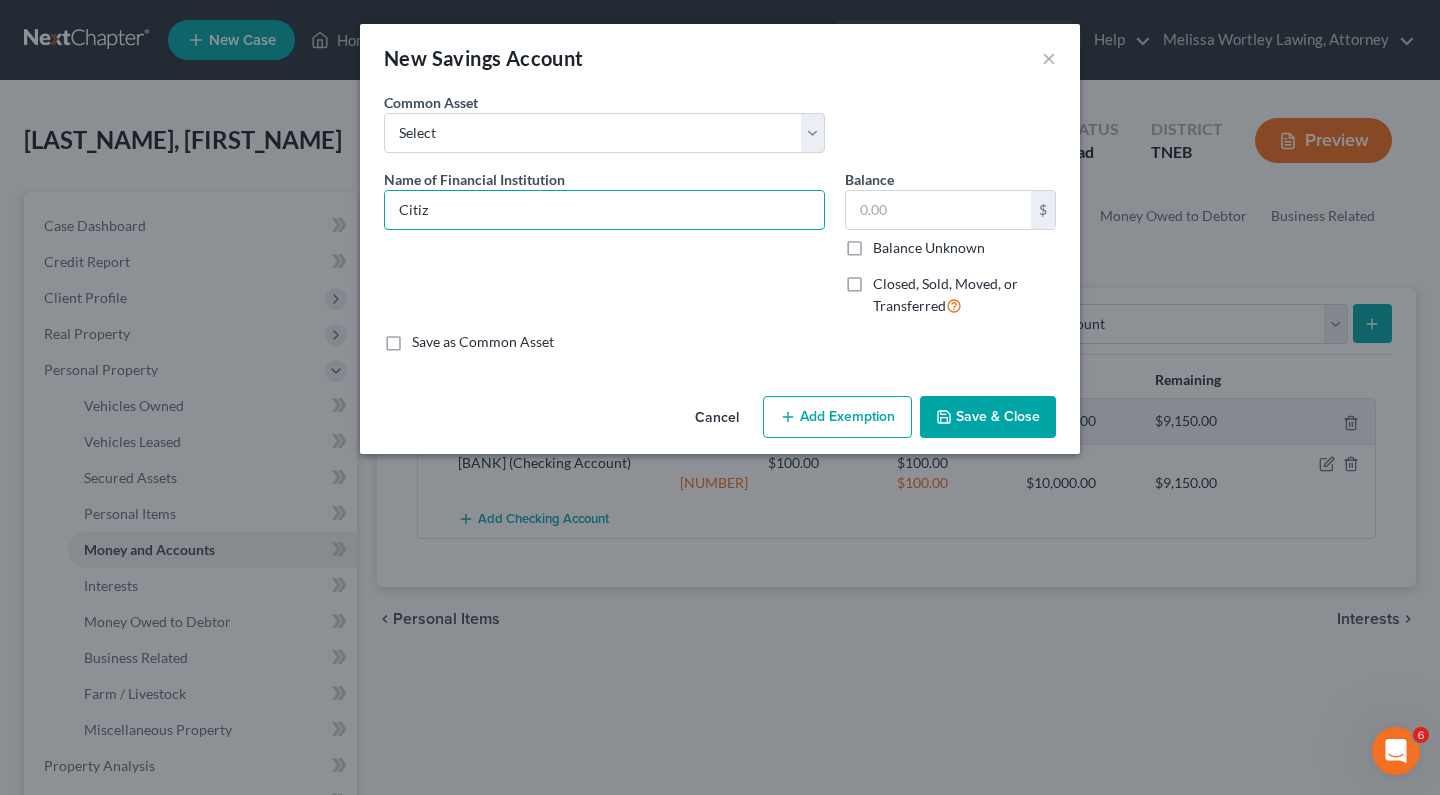 type on "Citizen's National Bank" 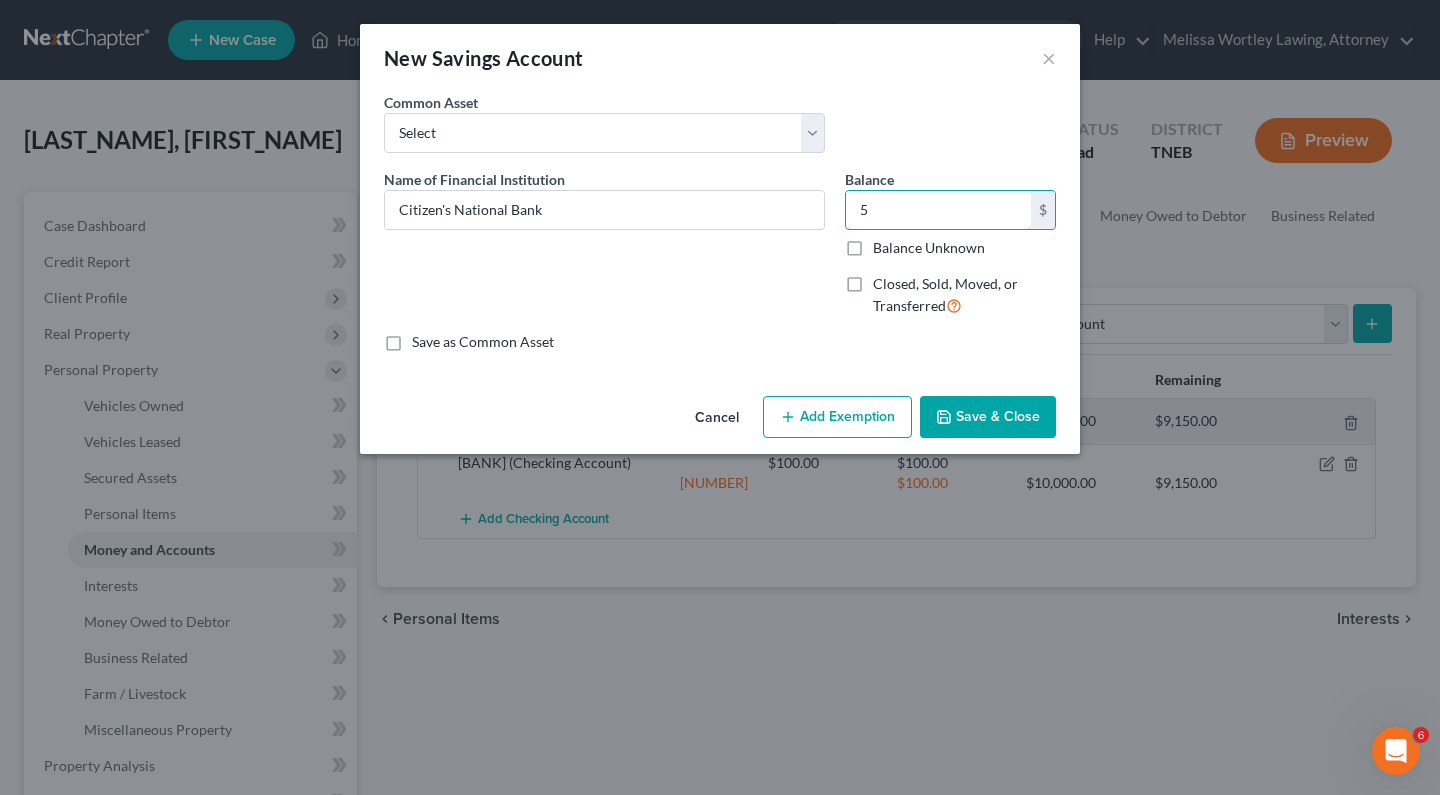 type on "5" 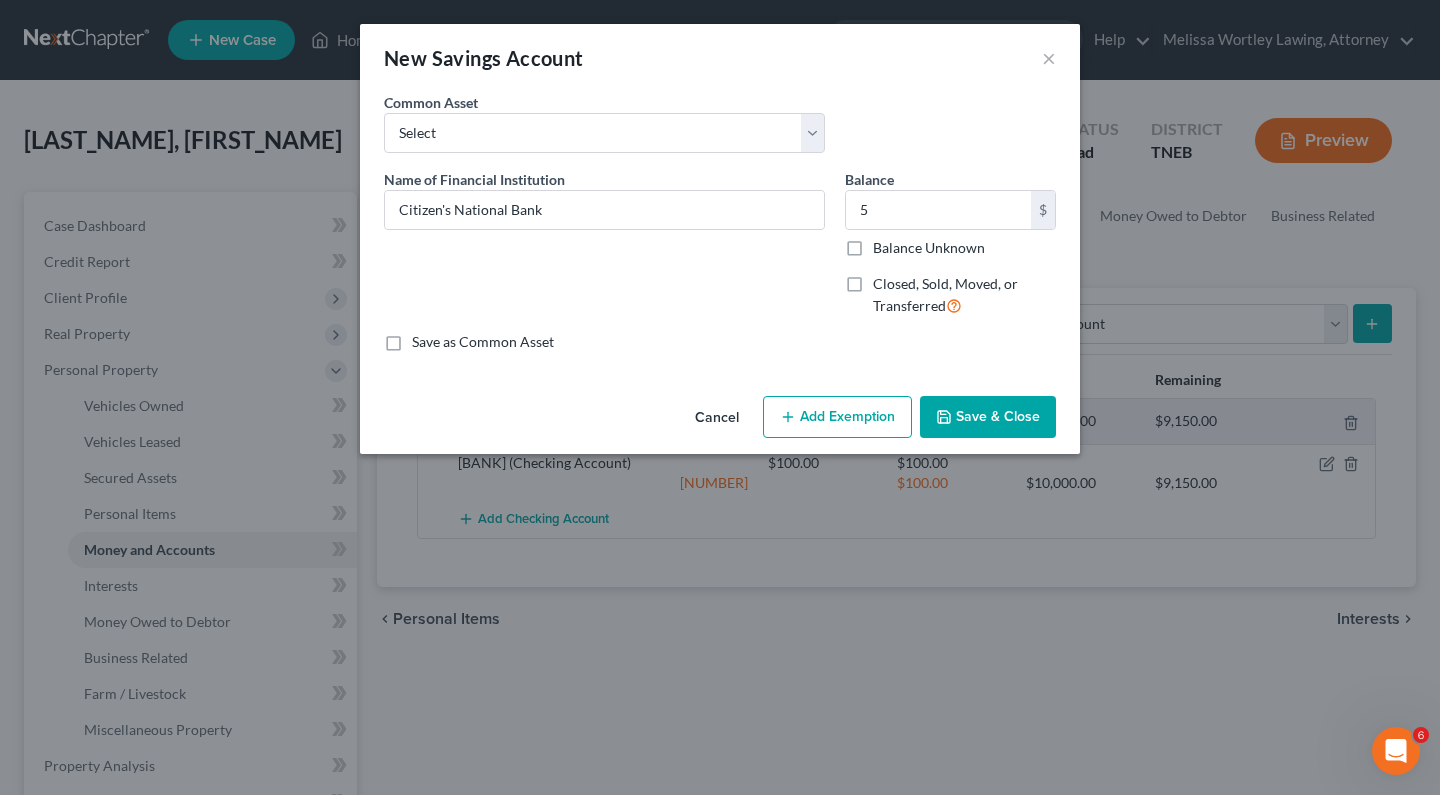 click on "Add Exemption" at bounding box center (837, 417) 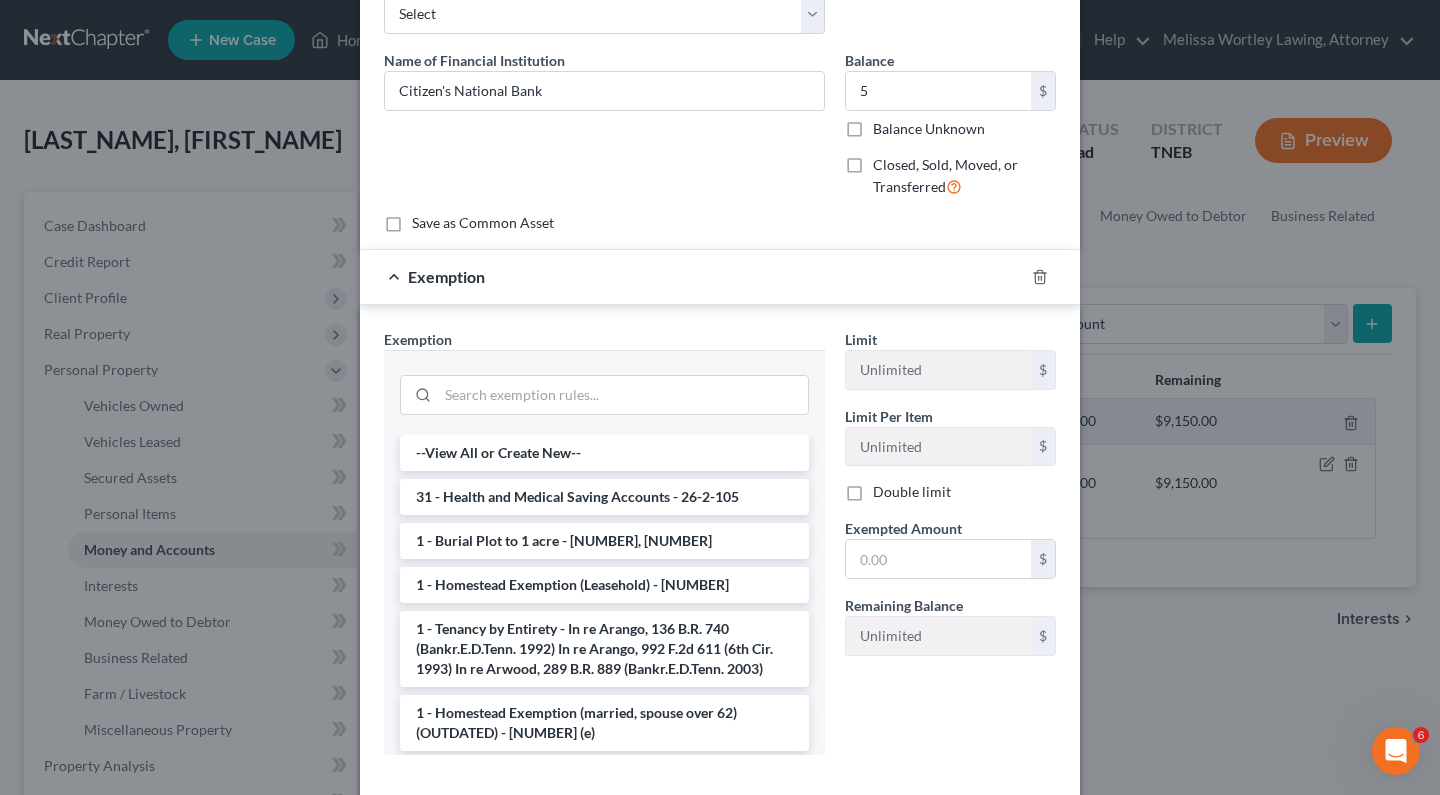 scroll, scrollTop: 131, scrollLeft: 0, axis: vertical 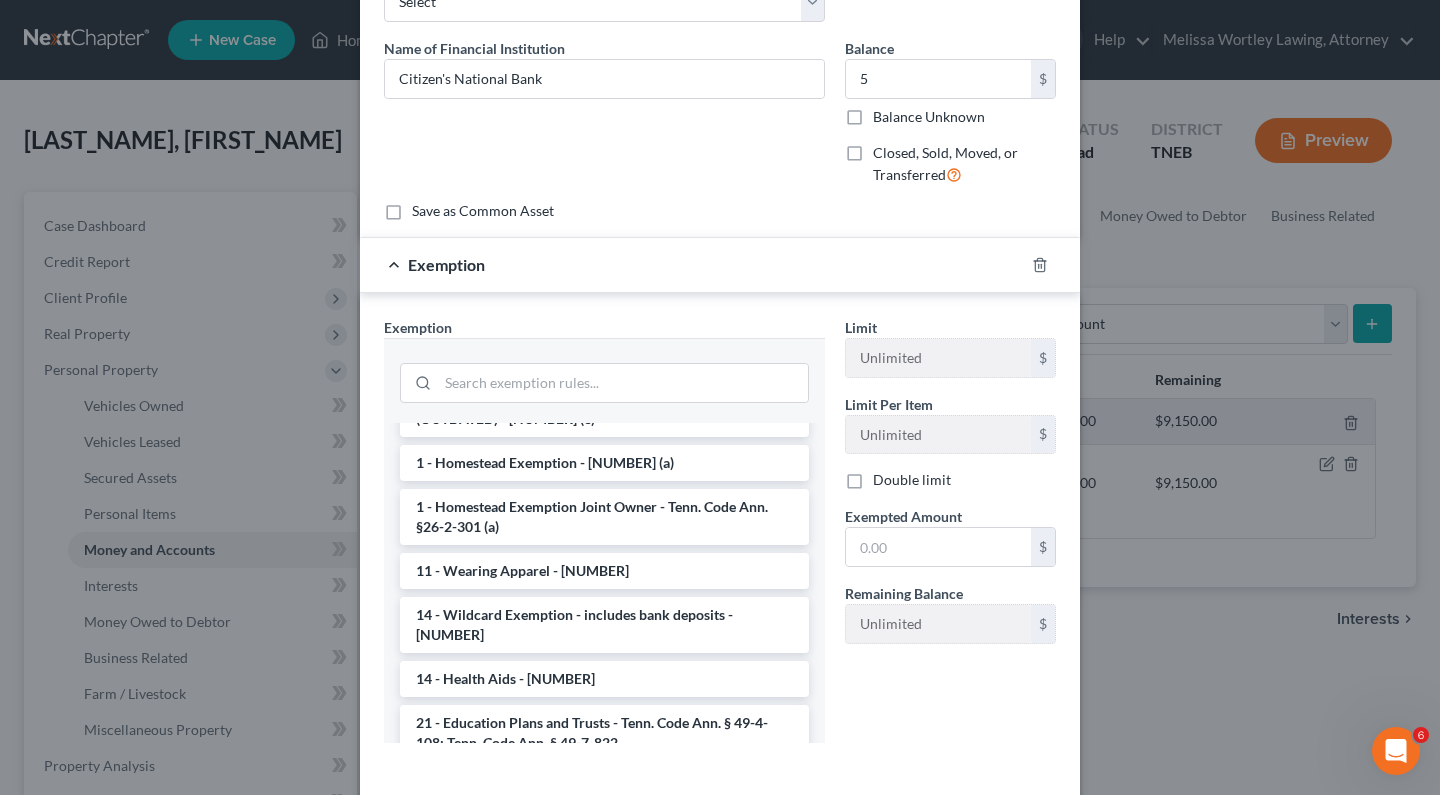 click on "14 - Wildcard Exemption - includes bank deposits - [NUMBER]" at bounding box center (604, 625) 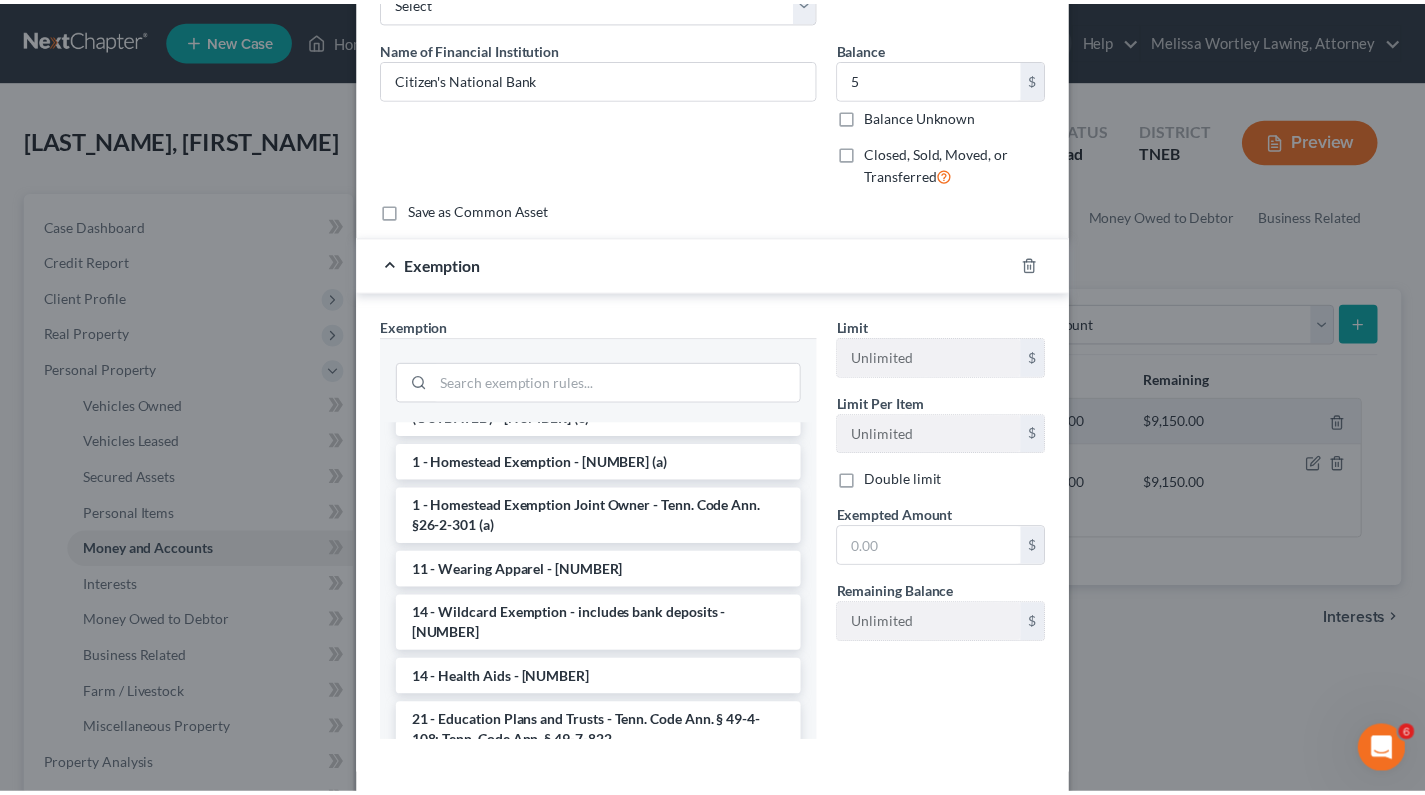 scroll, scrollTop: 125, scrollLeft: 0, axis: vertical 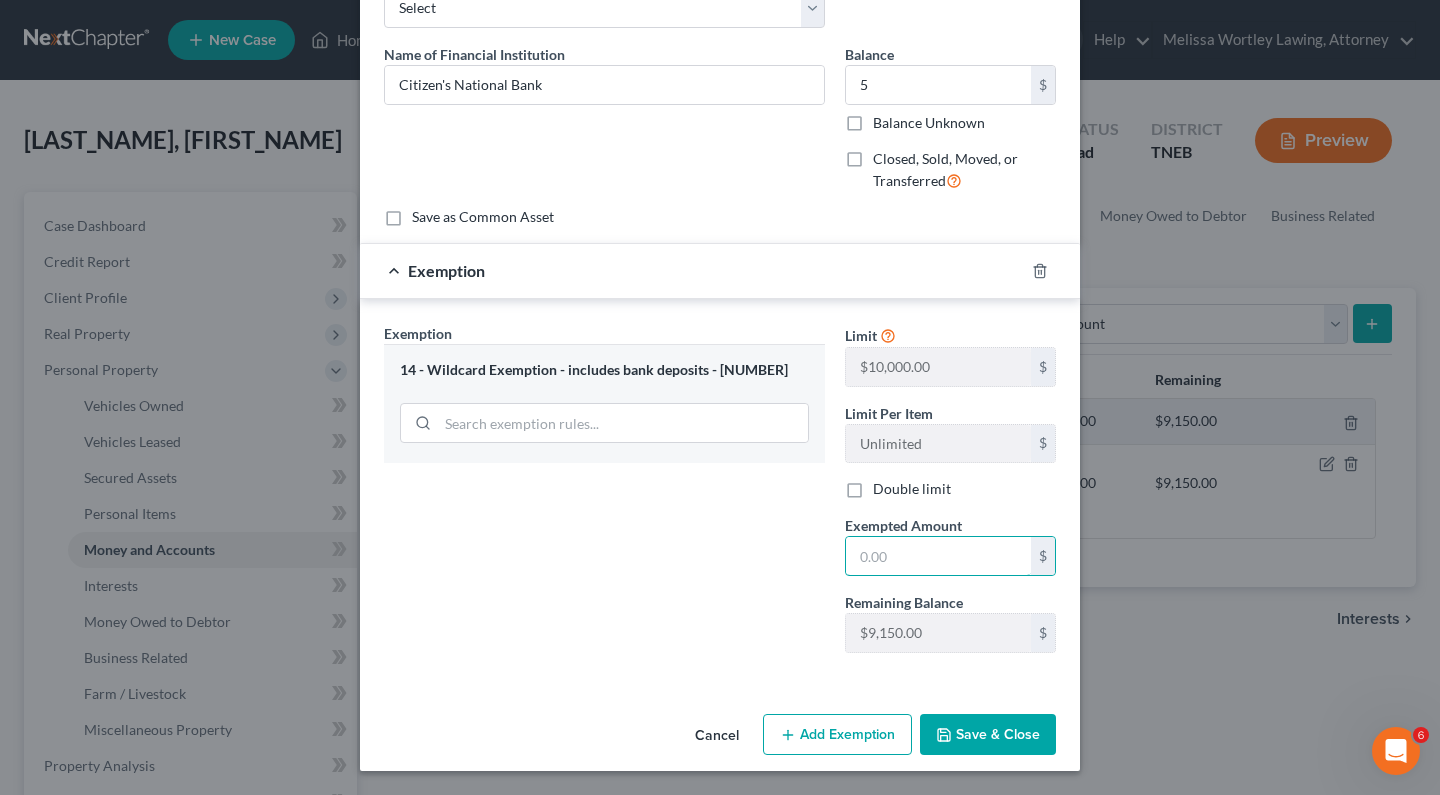 click at bounding box center [938, 556] 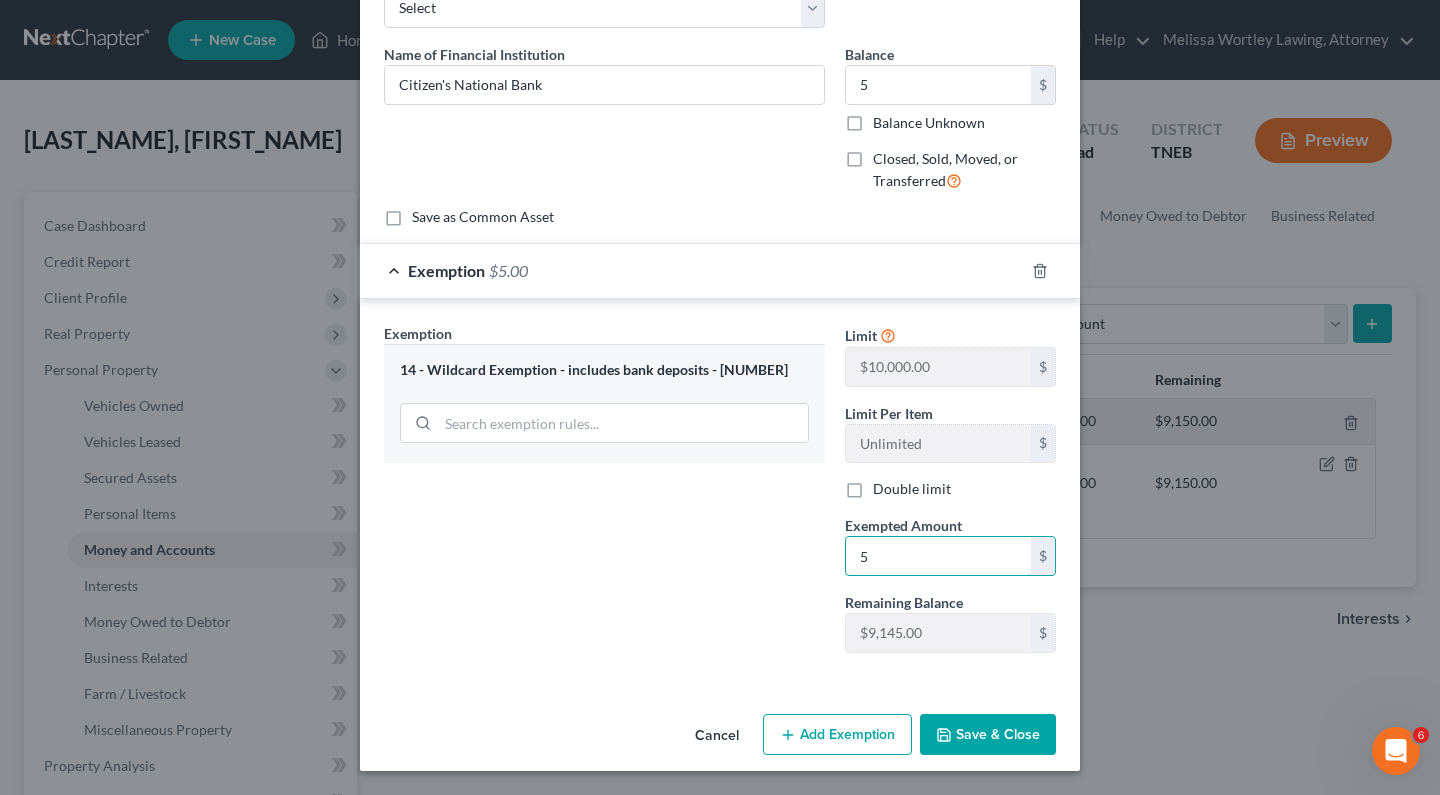 type on "5" 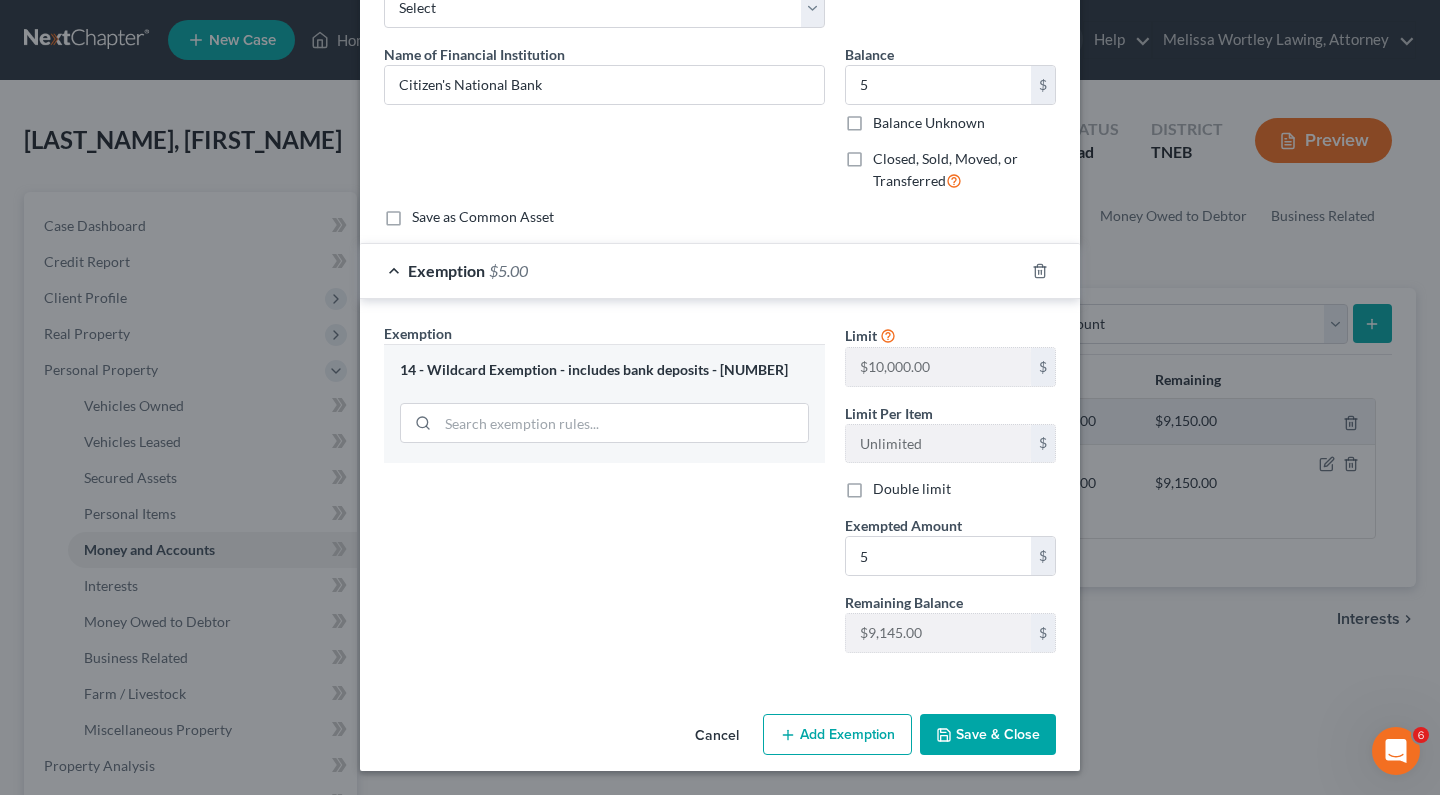 type 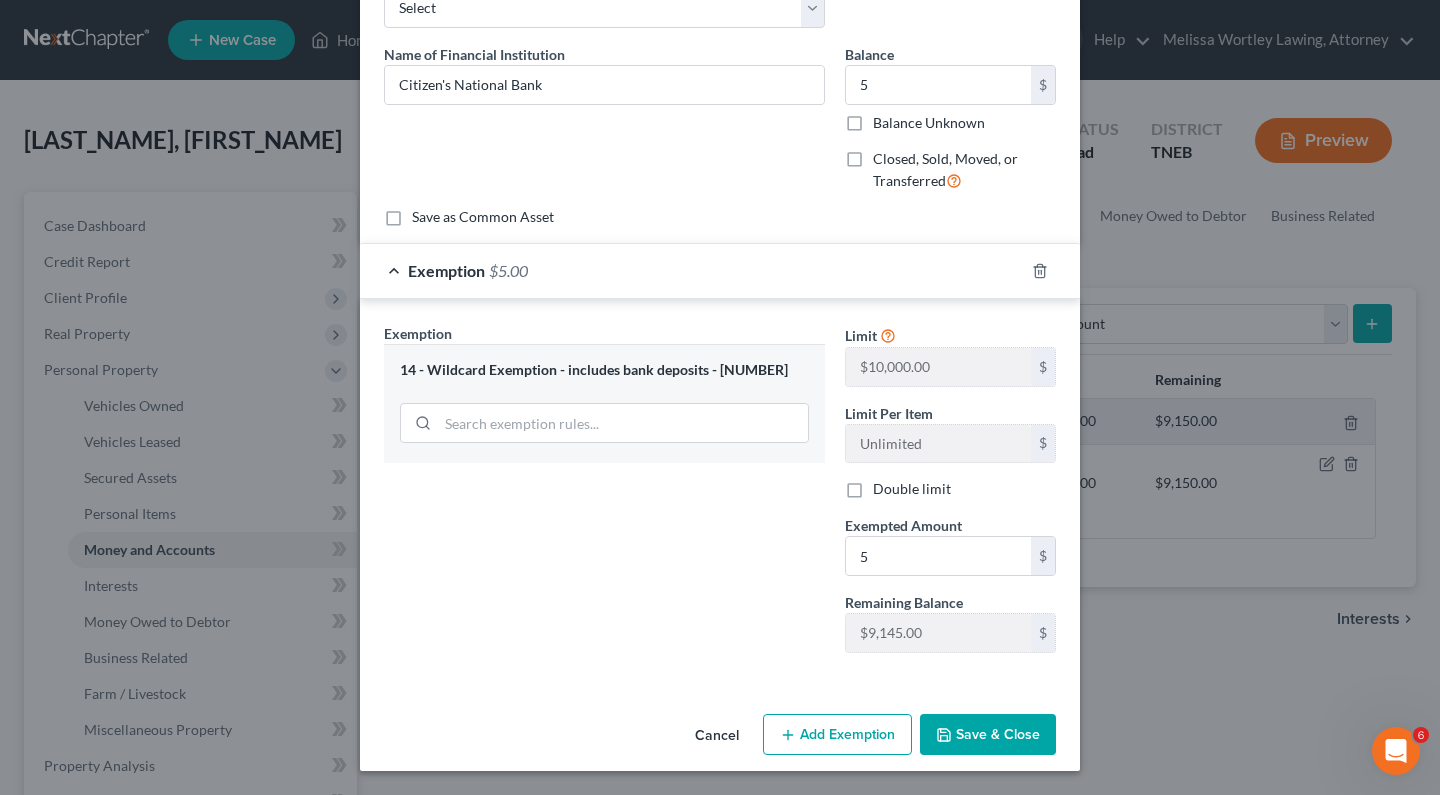 click on "Save & Close" at bounding box center [988, 735] 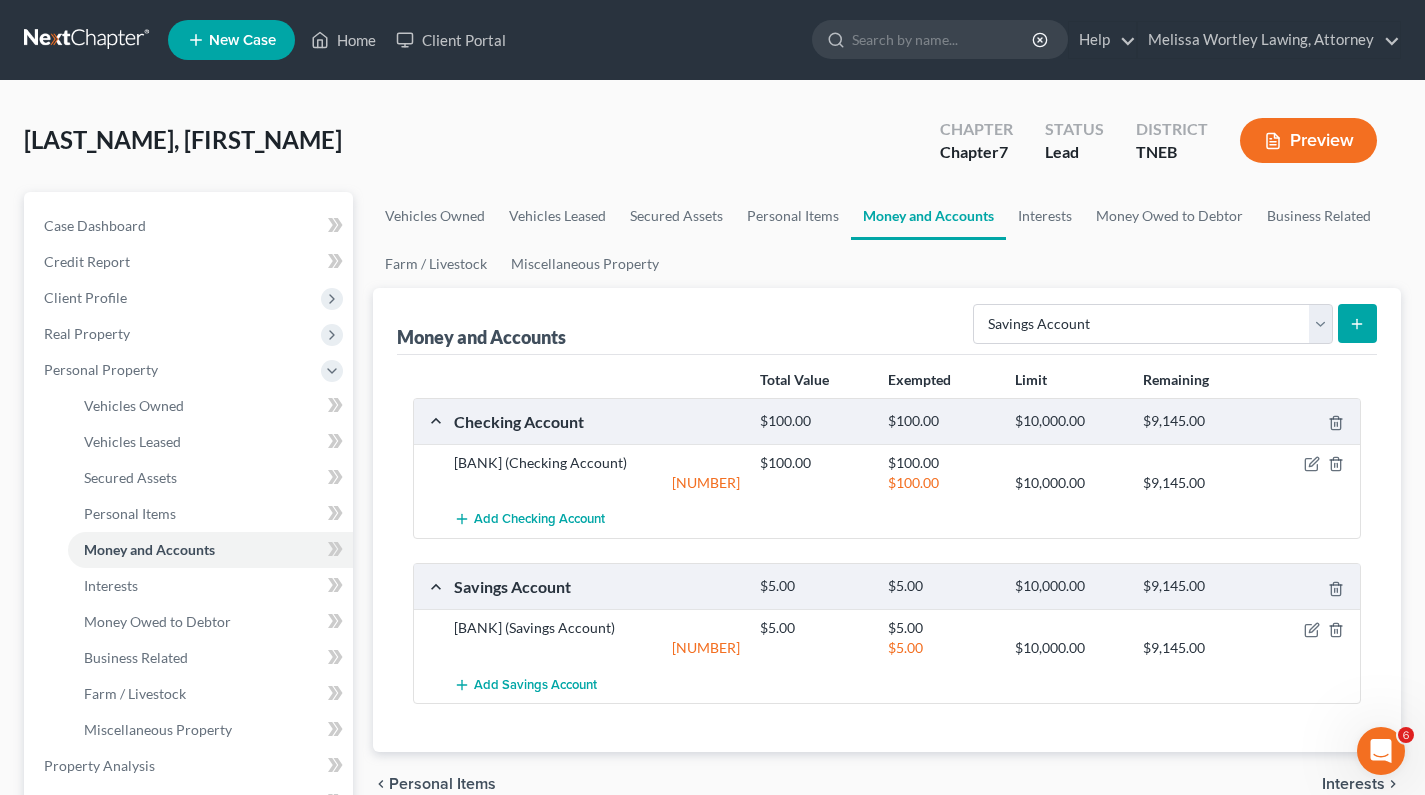drag, startPoint x: 781, startPoint y: 312, endPoint x: 695, endPoint y: 313, distance: 86.00581 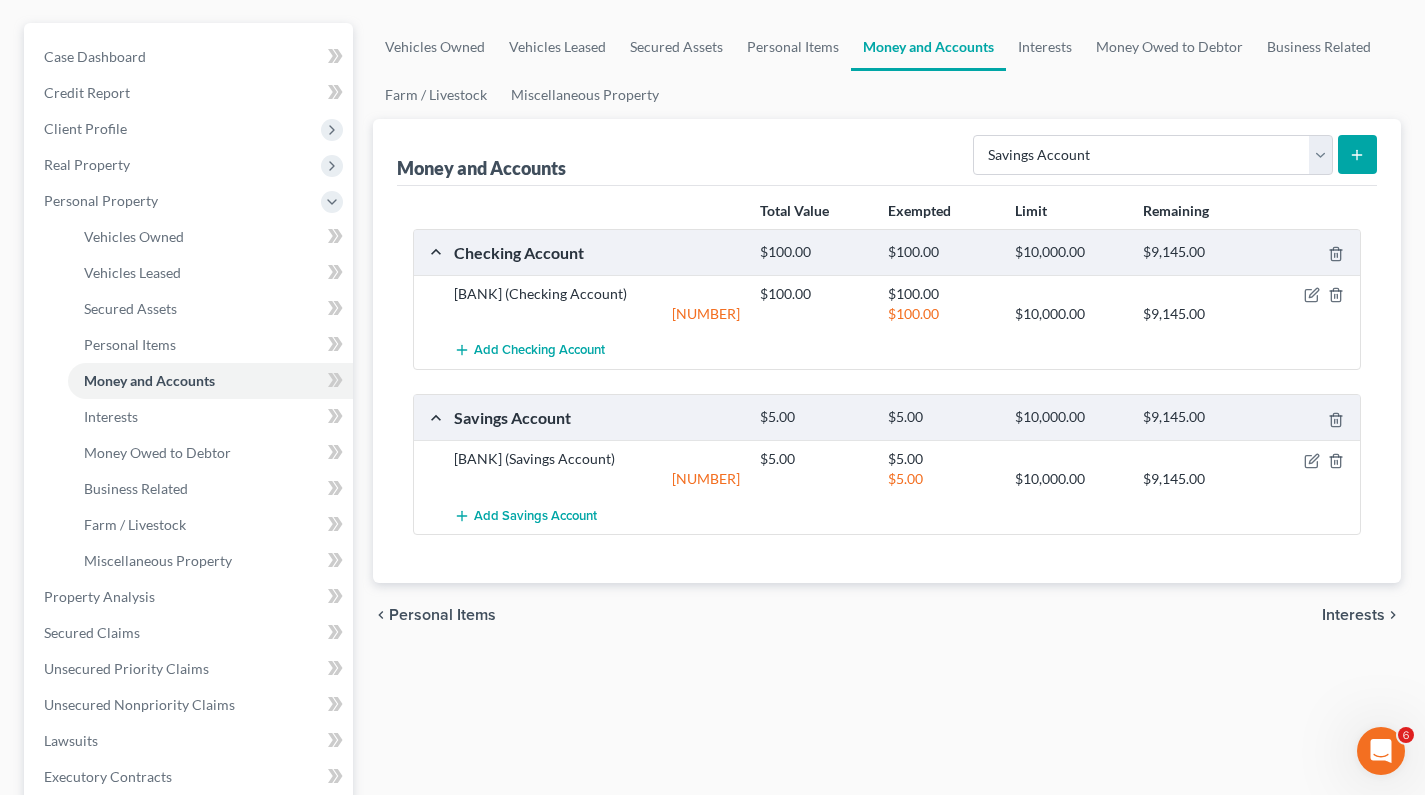 scroll, scrollTop: 117, scrollLeft: 0, axis: vertical 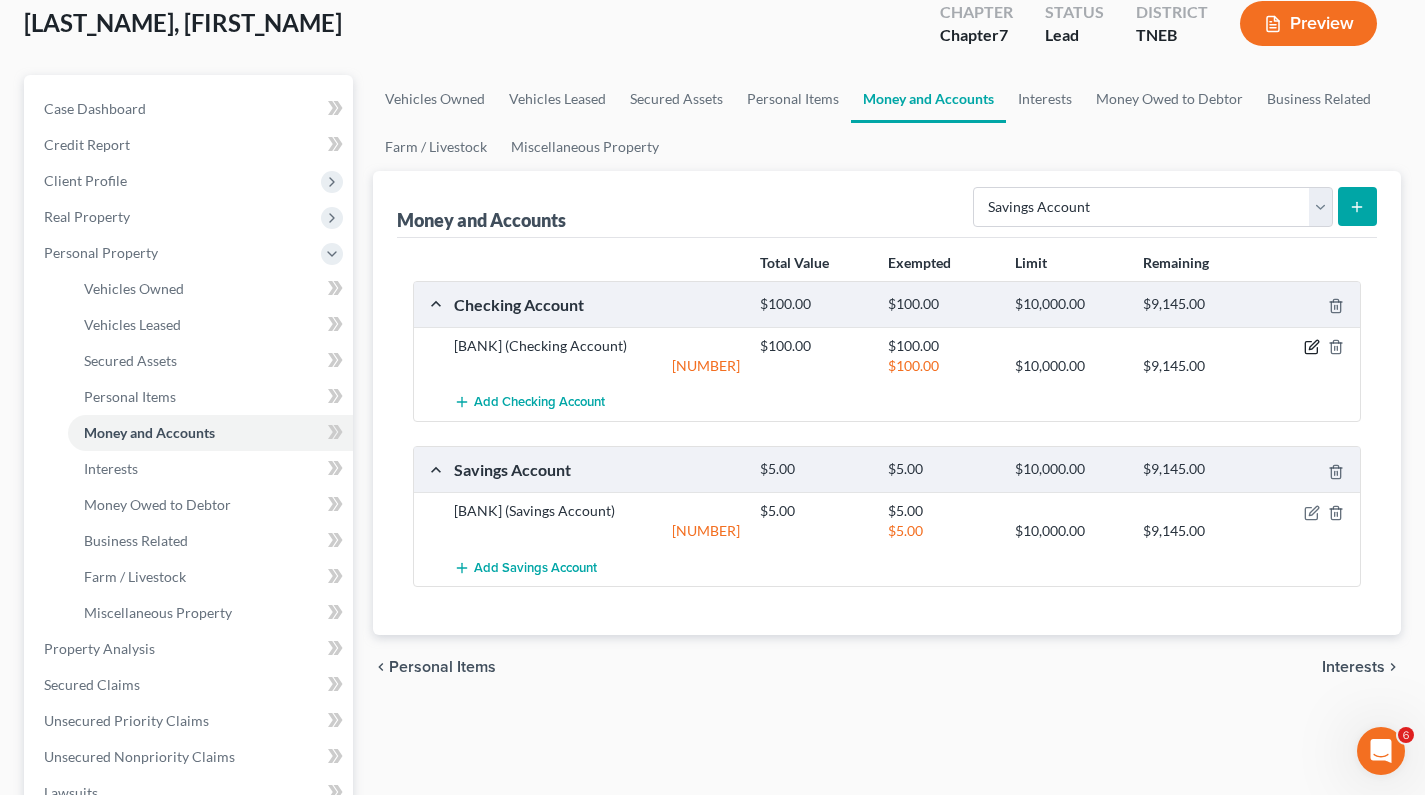 click 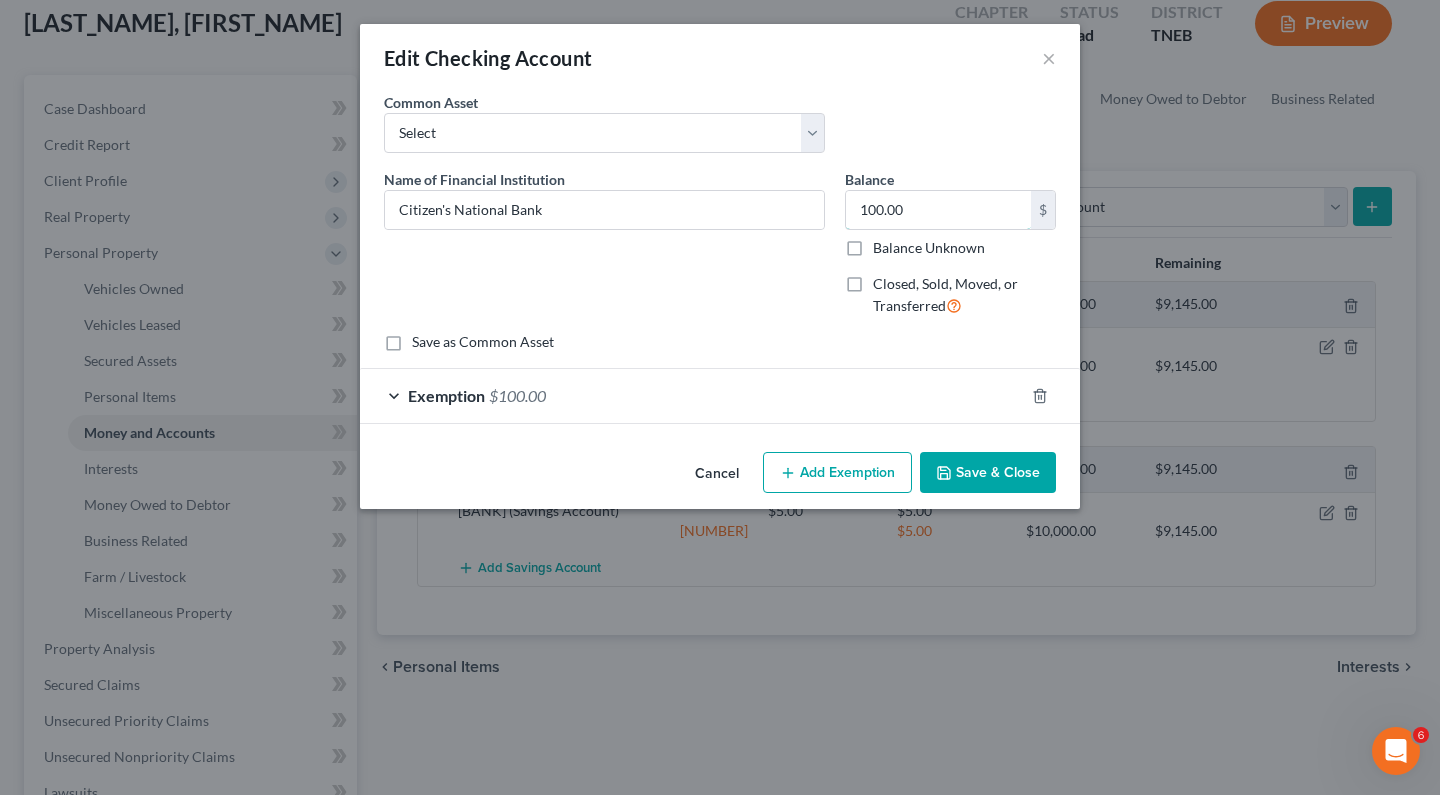 click on "100.00" at bounding box center (938, 210) 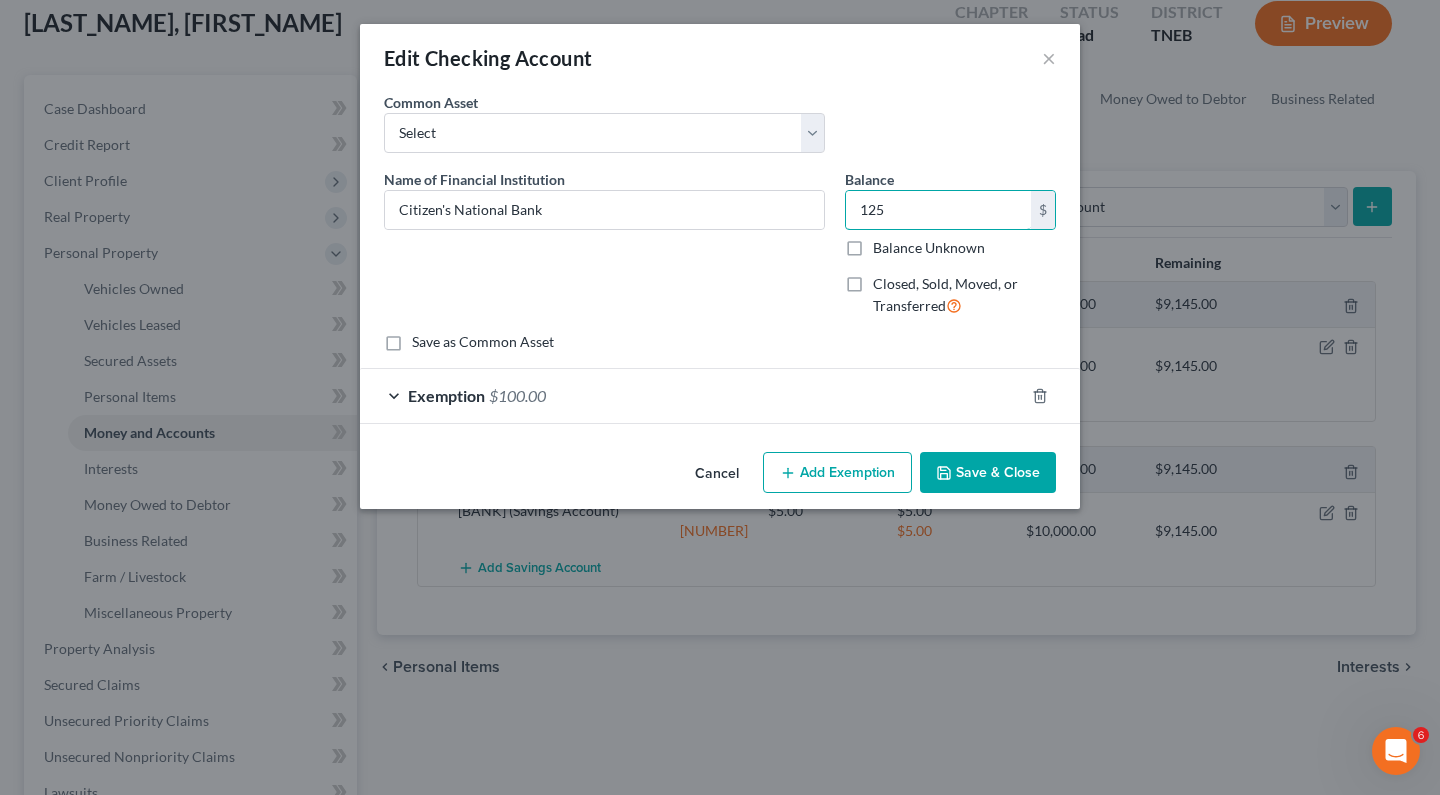 type on "125" 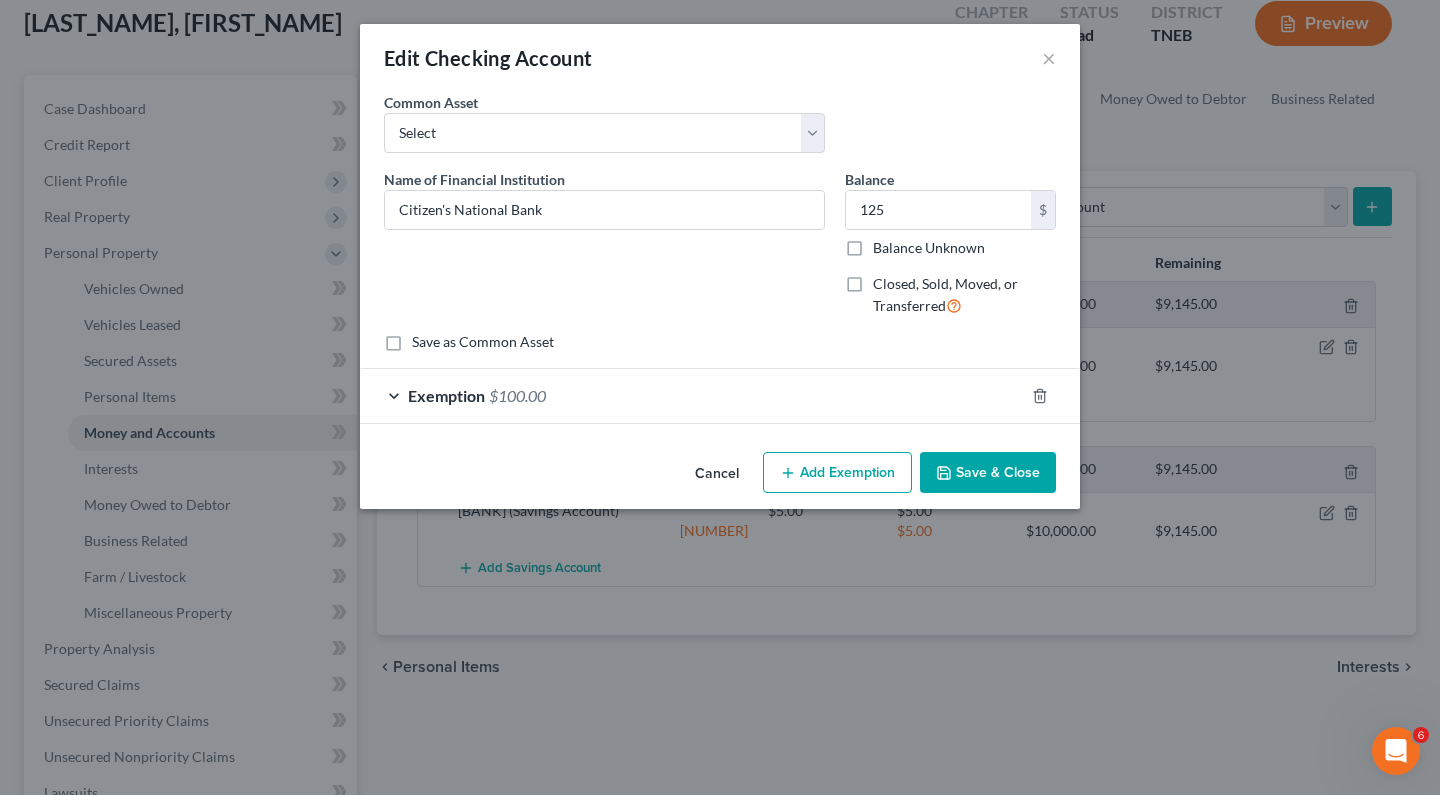 click on "Save & Close" at bounding box center [988, 473] 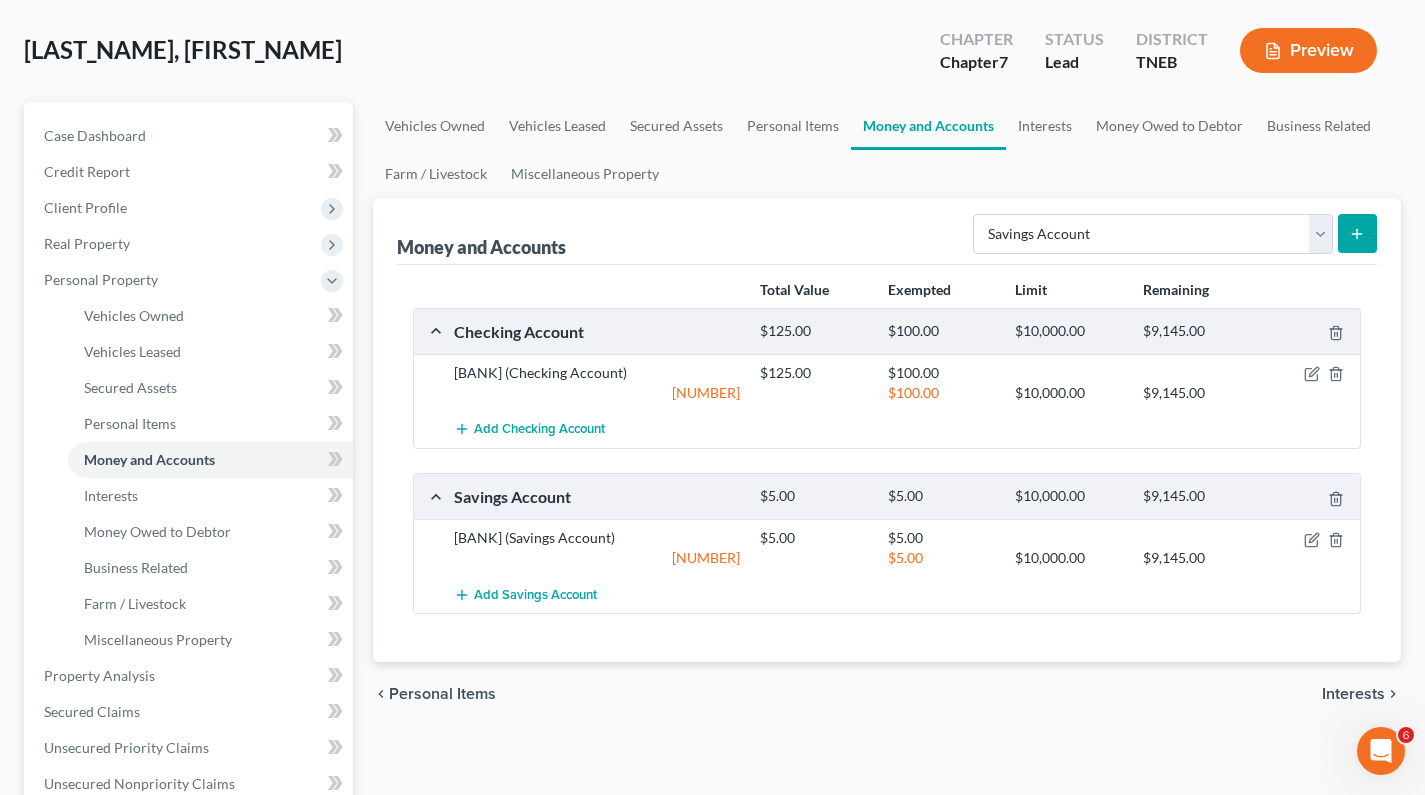 scroll, scrollTop: 96, scrollLeft: 0, axis: vertical 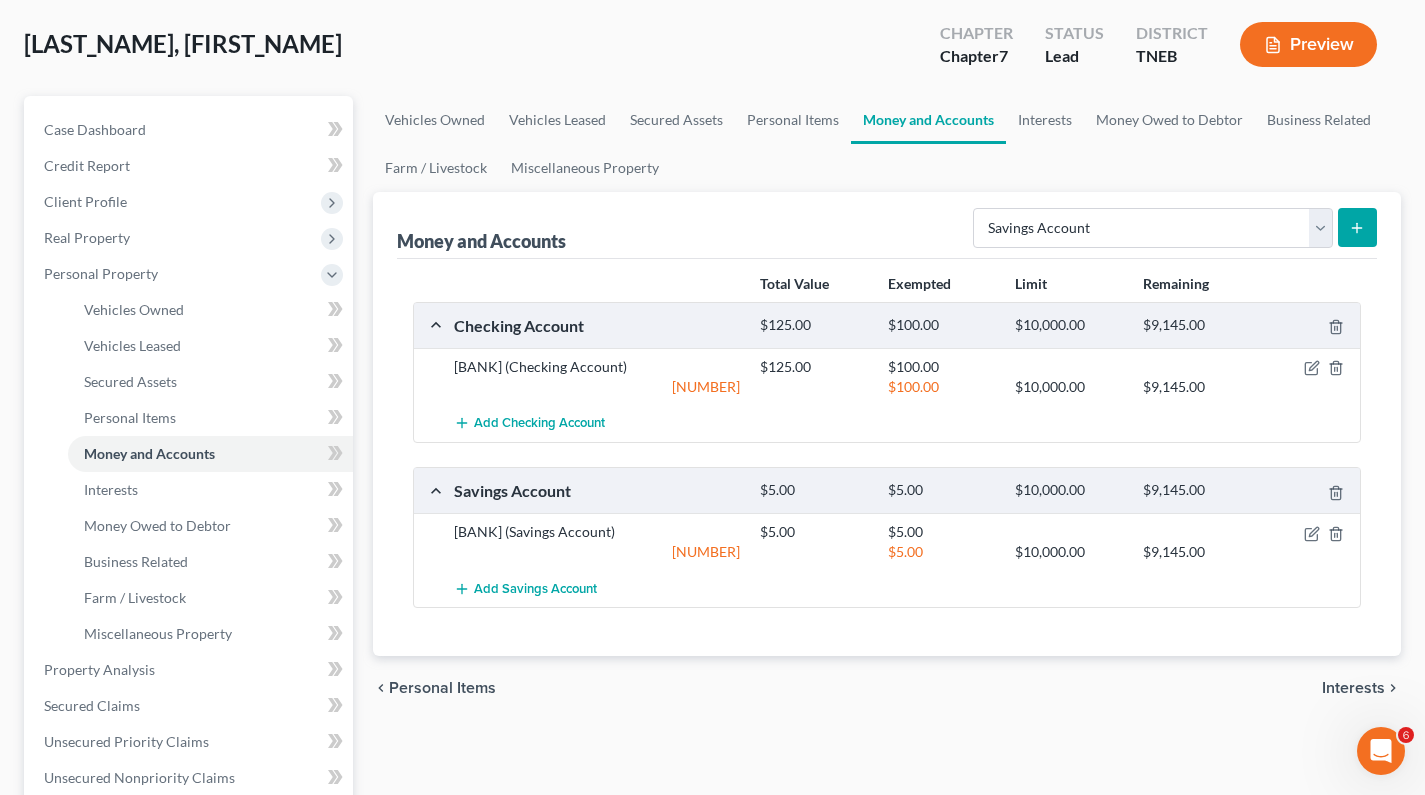 click on "Checking Account $125.00 $100.00 $10,000.00 $9,145.00
[BANK] (Checking Account) $125.00 $100.00 [NUMBER] $100.00 $10,000.00 $9,145.00 Add Checking Account
Savings Account $5.00 $5.00 $10,000.00 $9,145.00
[BANK] (Savings Account) $5.00 $5.00 [NUMBER] $5.00 $10,000.00 $9,145.00 Add Savings Account" at bounding box center [887, 455] 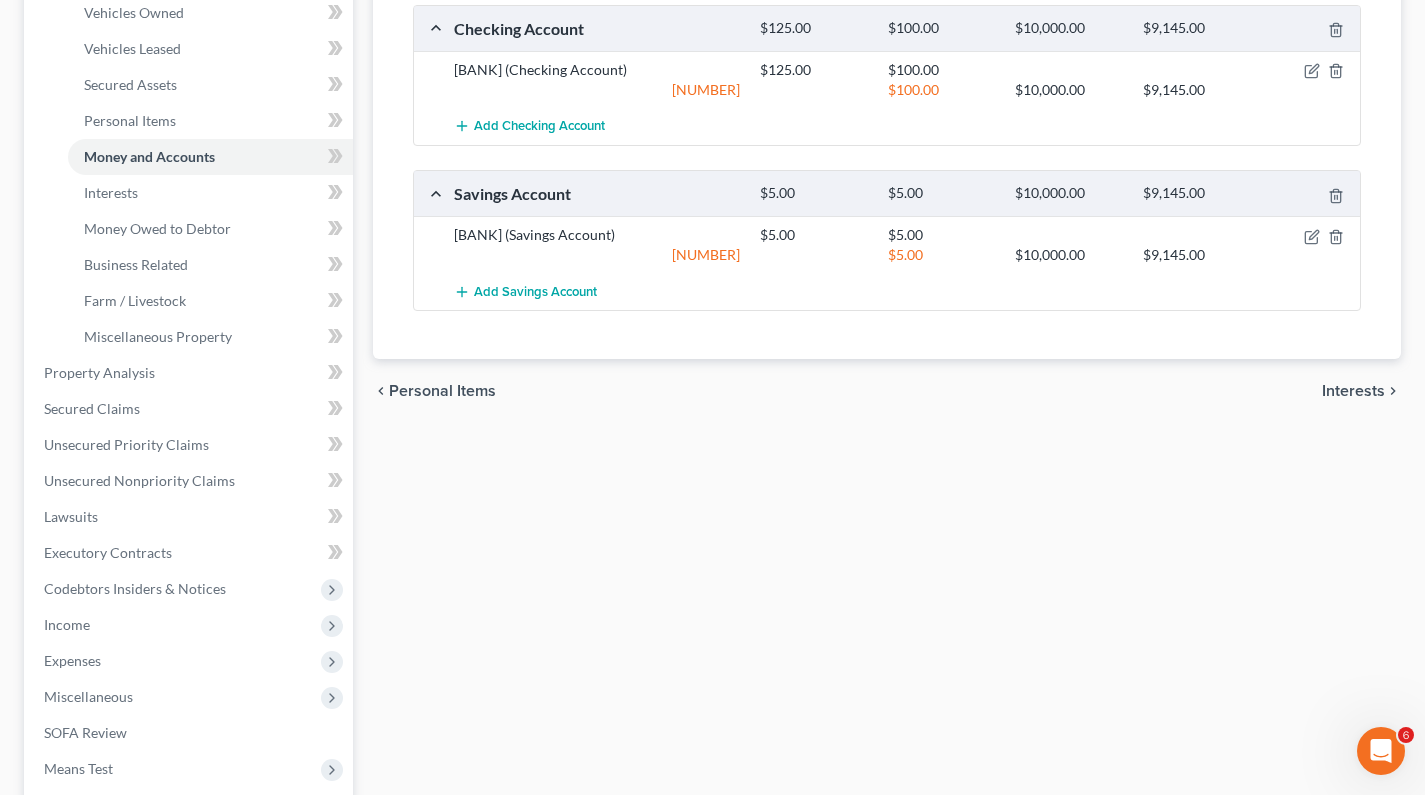scroll, scrollTop: 389, scrollLeft: 0, axis: vertical 